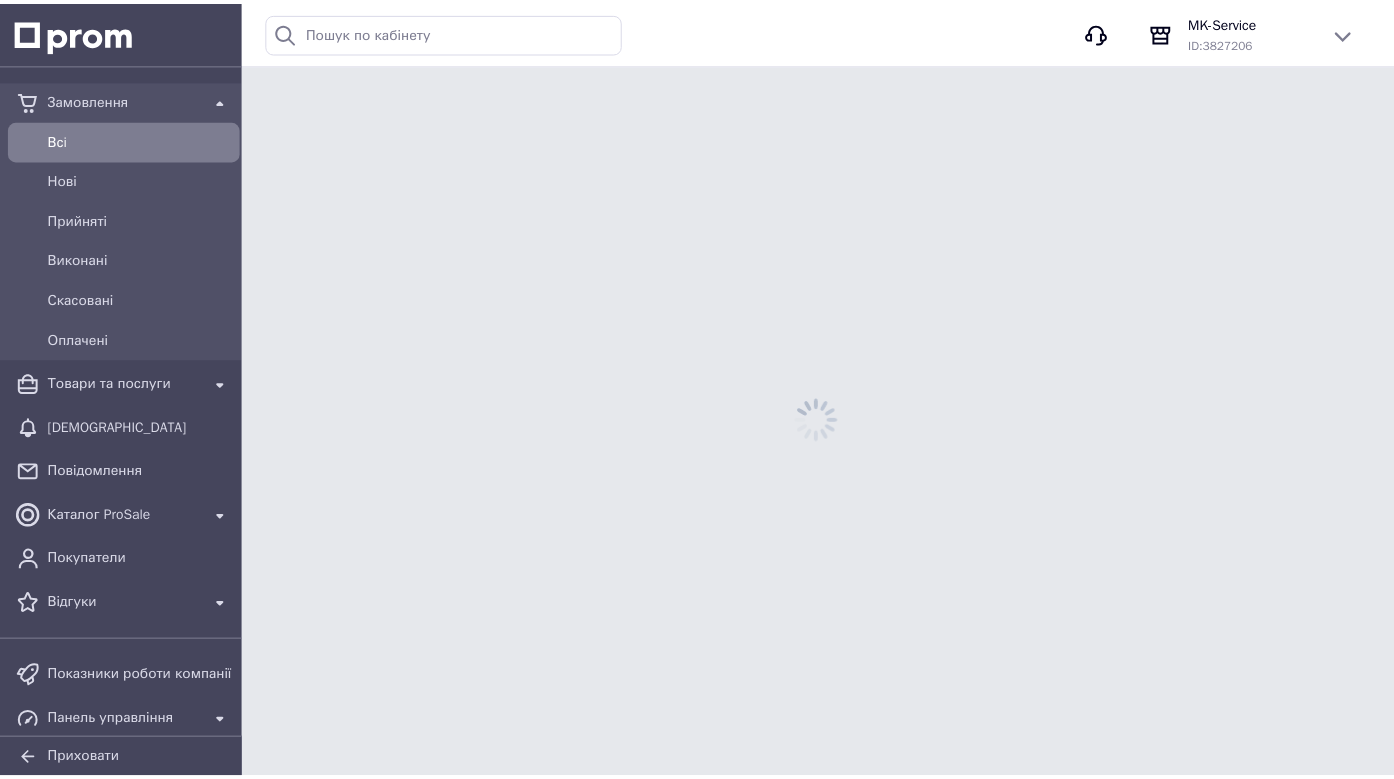 scroll, scrollTop: 0, scrollLeft: 0, axis: both 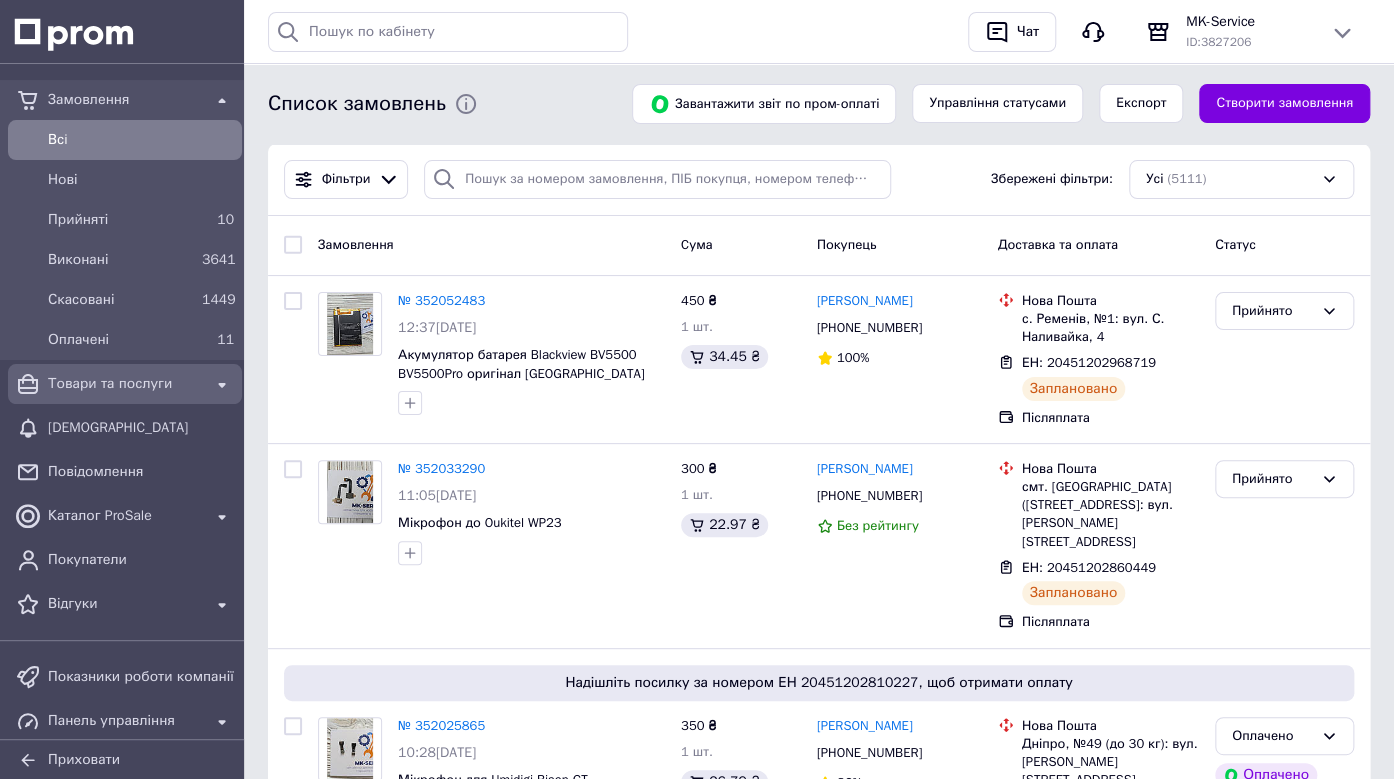 click on "Товари та послуги" at bounding box center (125, 384) 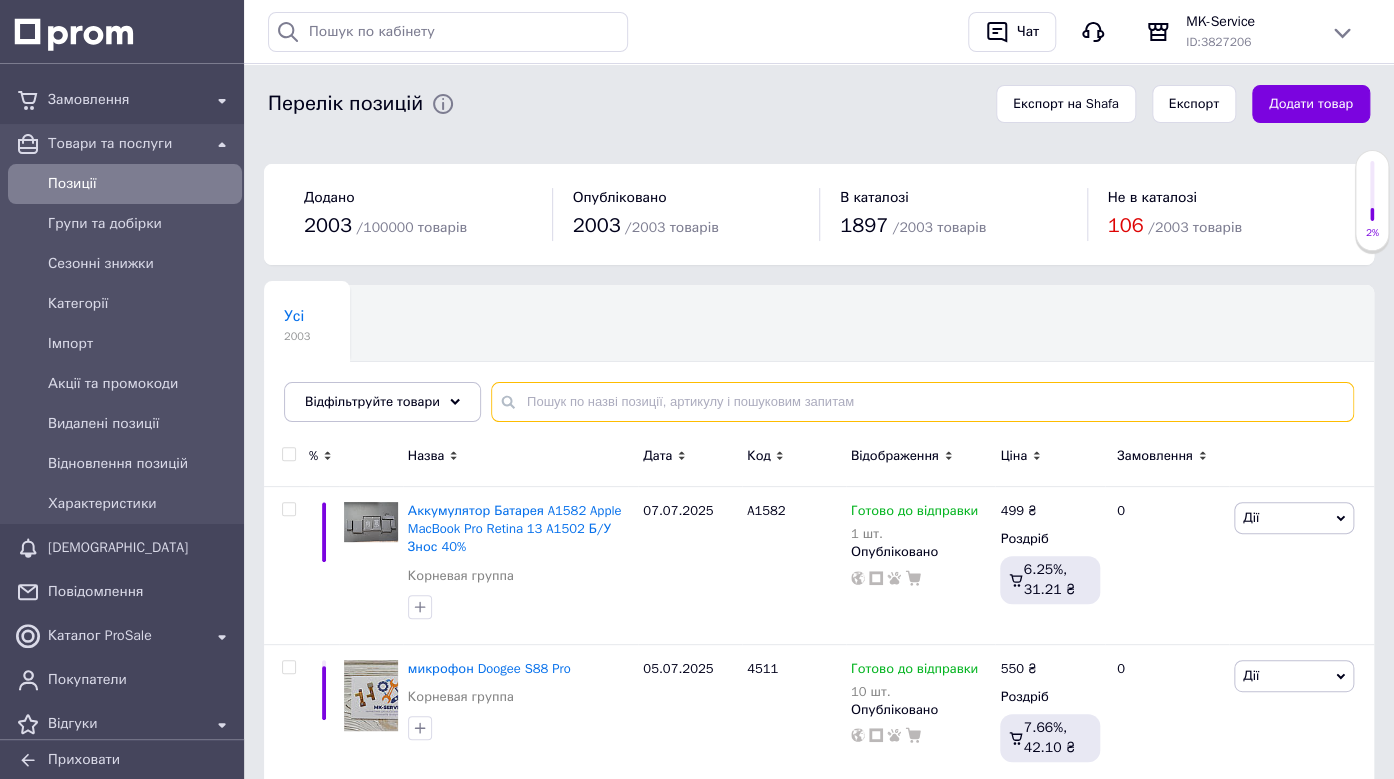 click at bounding box center (922, 402) 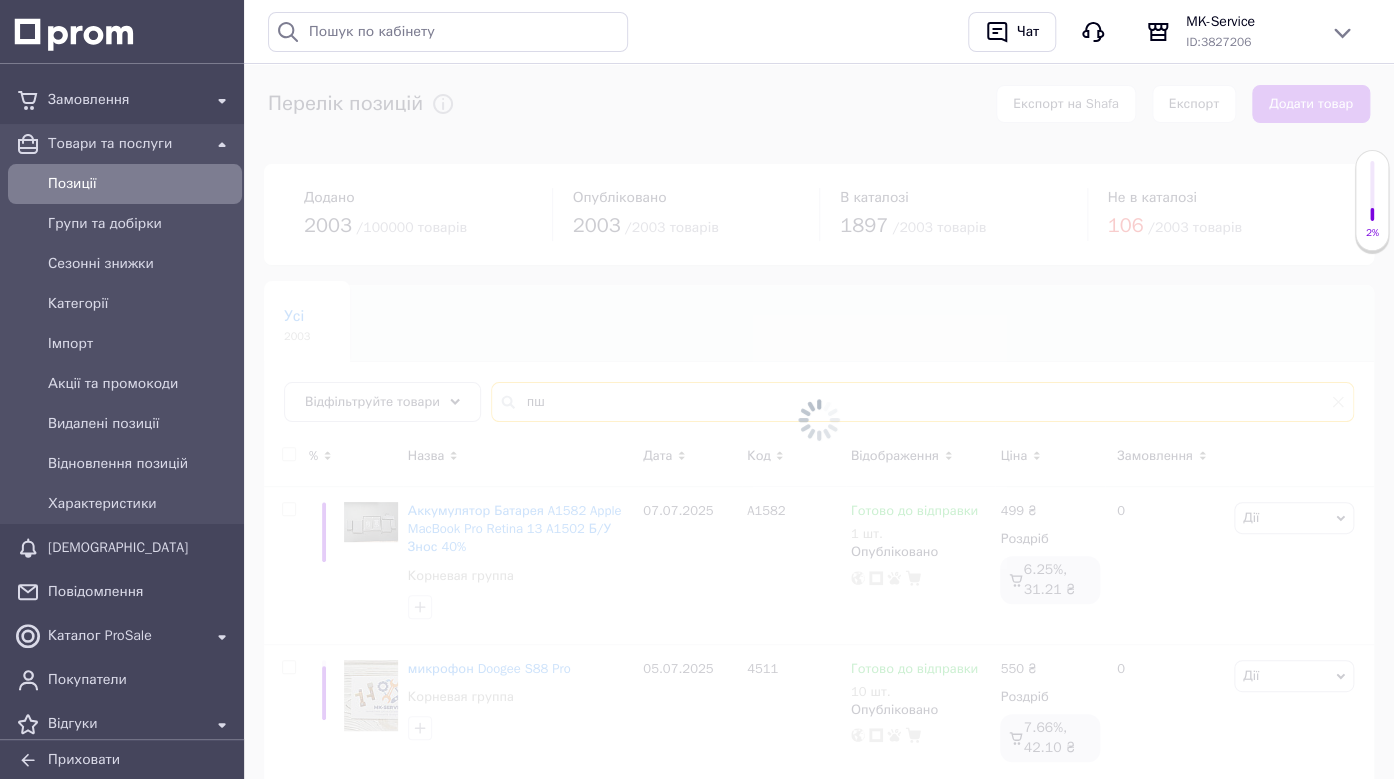 type on "п" 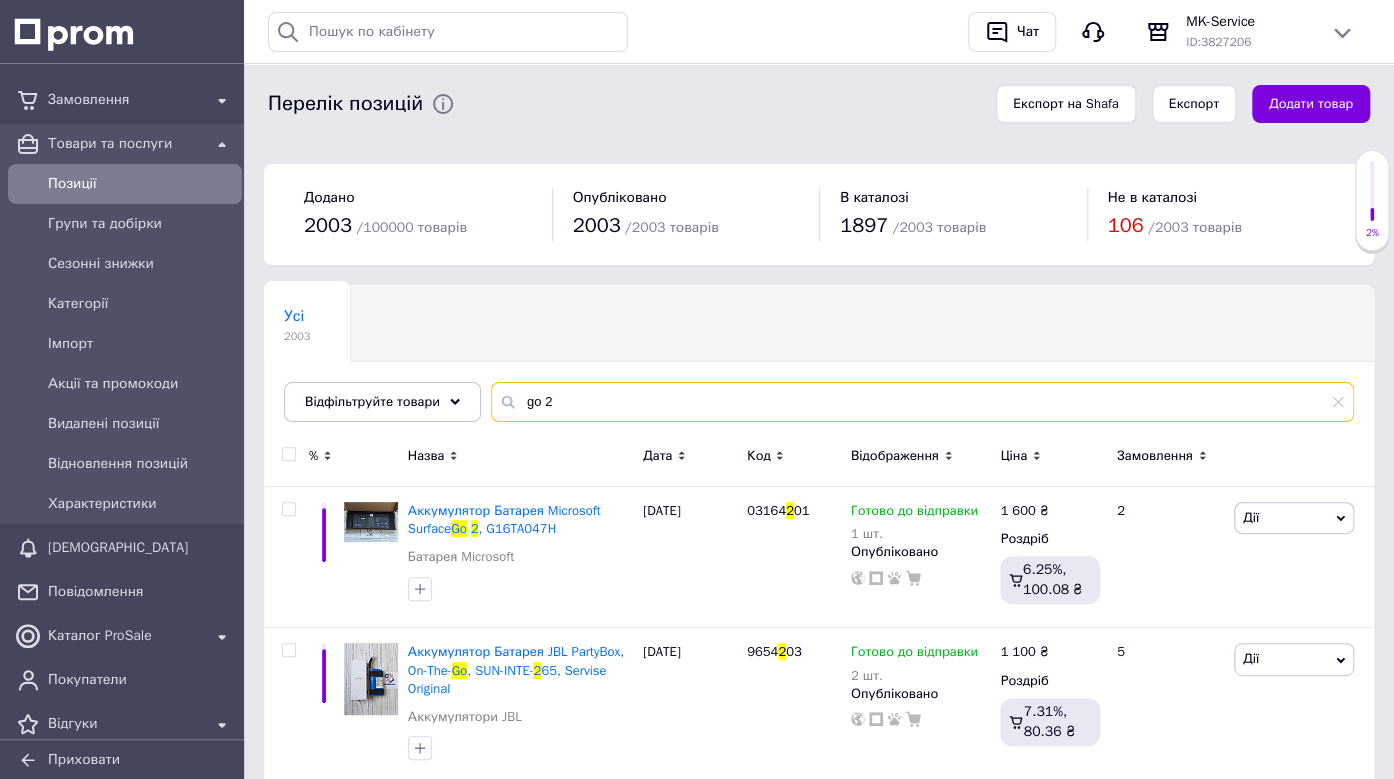 type on "go 2" 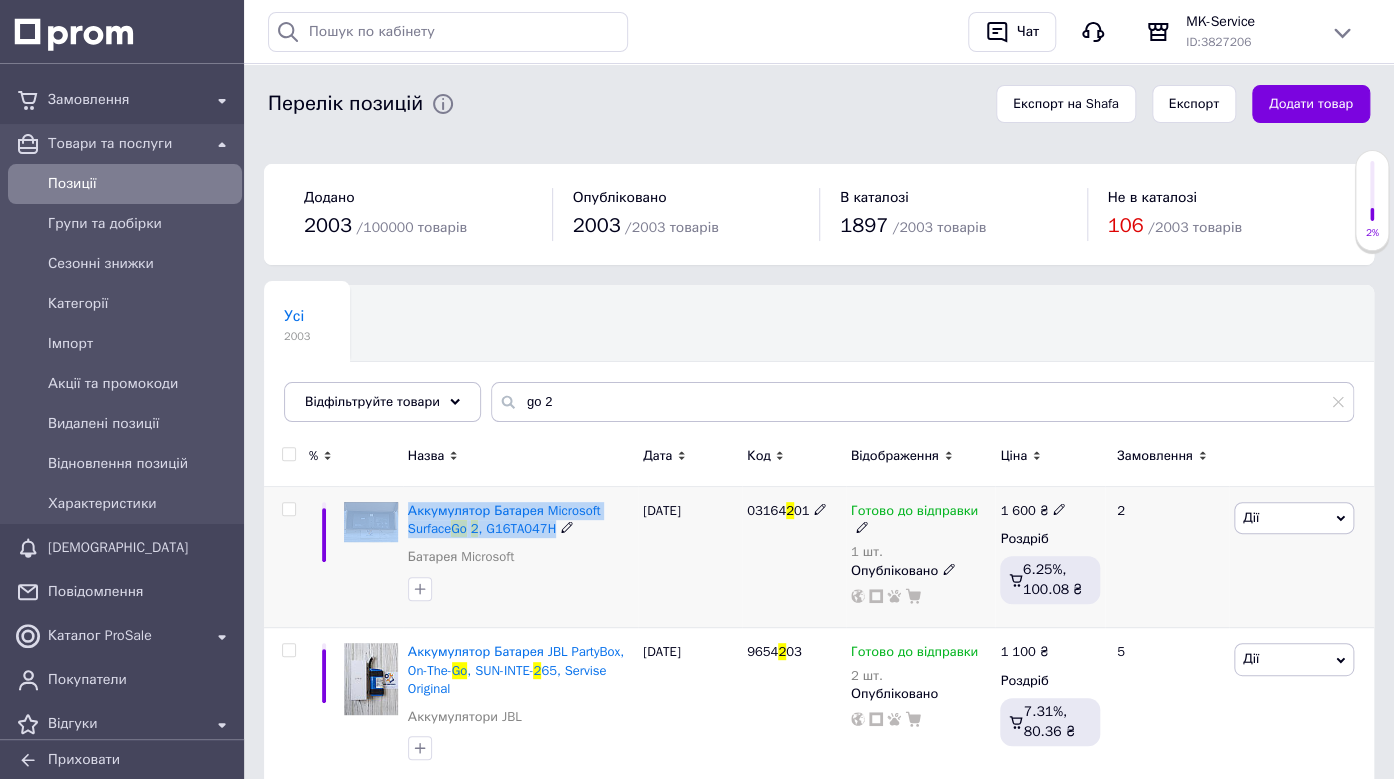 drag, startPoint x: 551, startPoint y: 532, endPoint x: 399, endPoint y: 510, distance: 153.58385 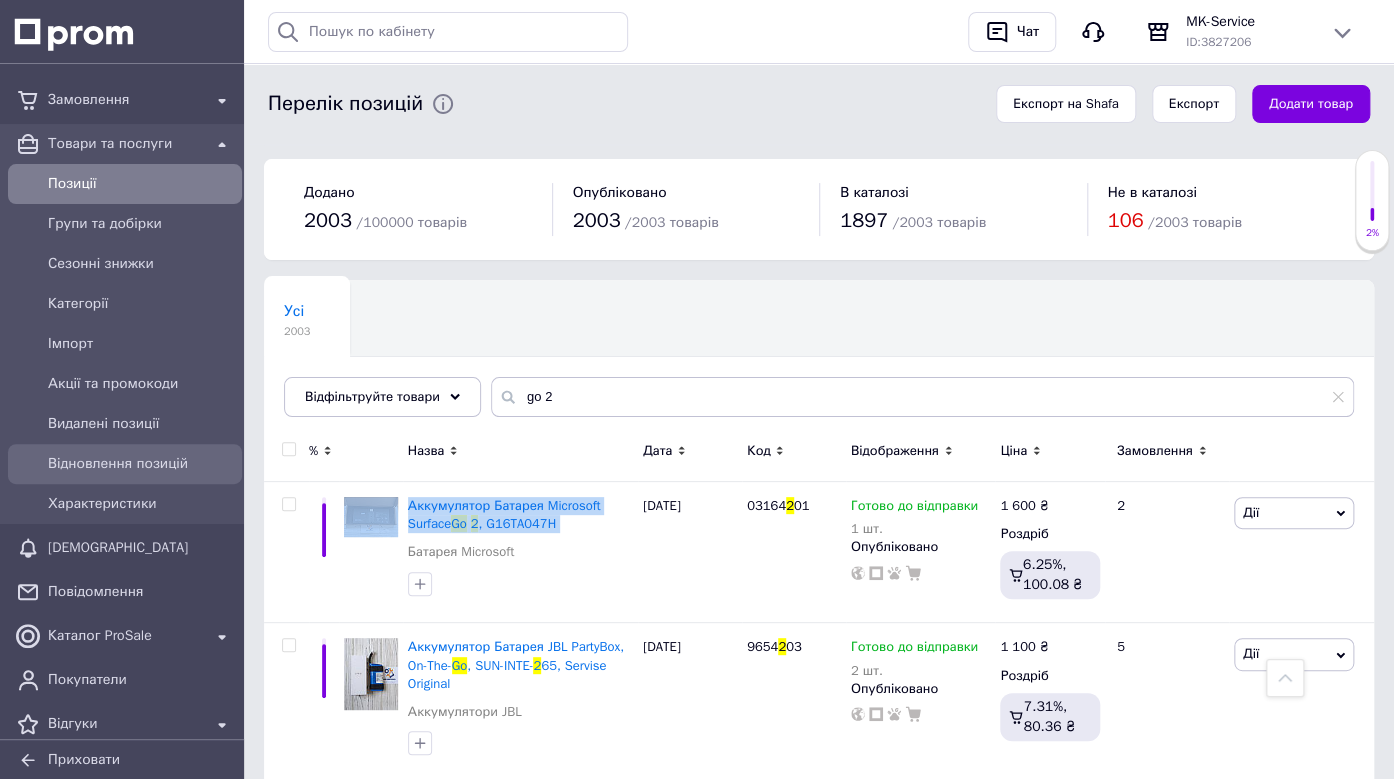 scroll, scrollTop: 0, scrollLeft: 0, axis: both 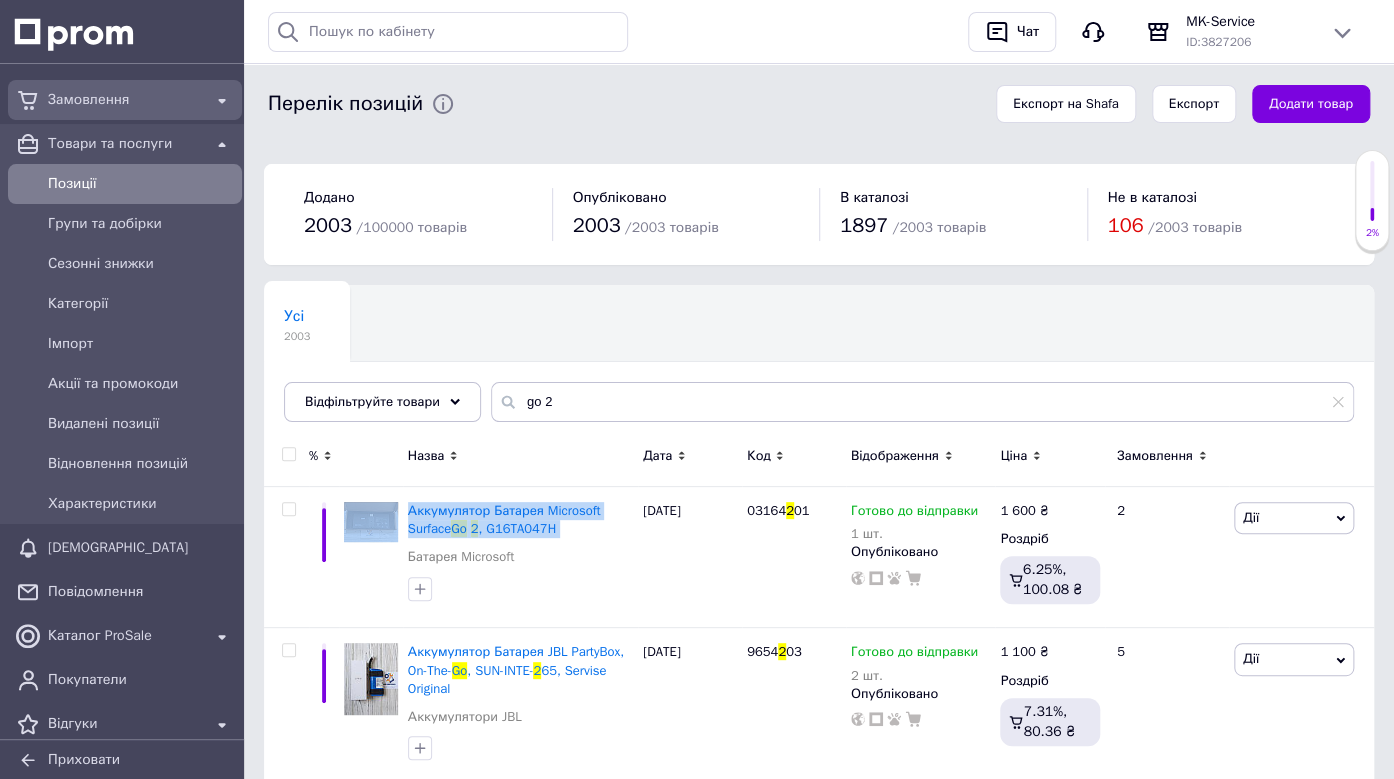 click on "Замовлення" at bounding box center (125, 100) 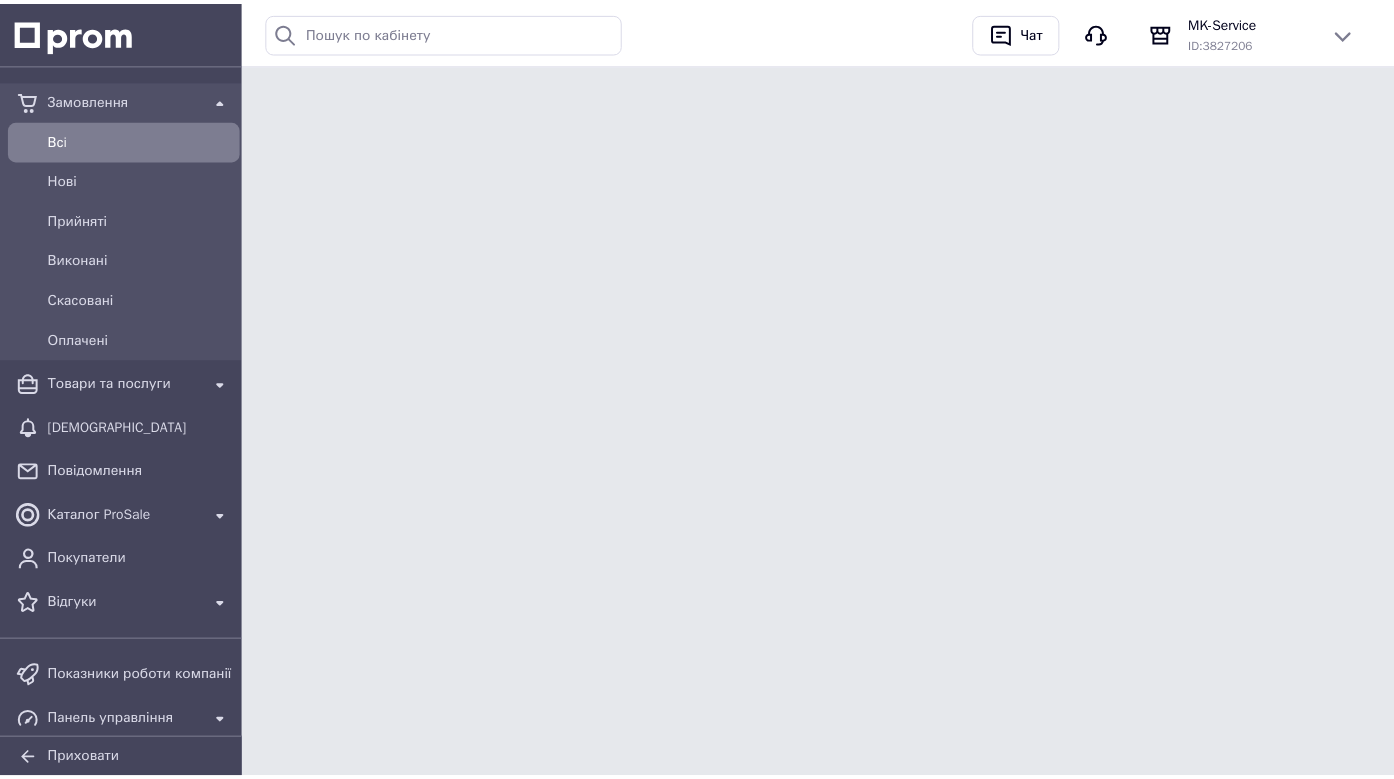 scroll, scrollTop: 0, scrollLeft: 0, axis: both 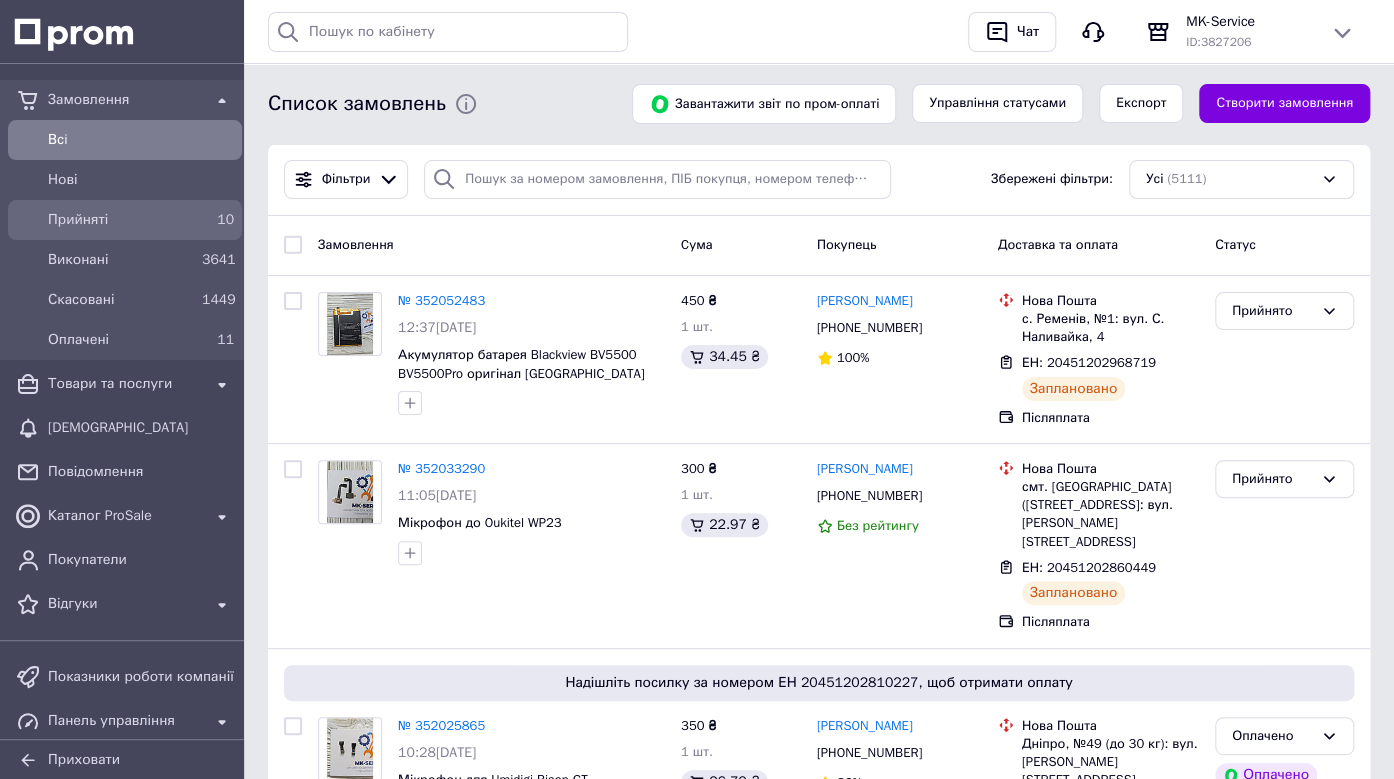 click on "Прийняті" at bounding box center [121, 220] 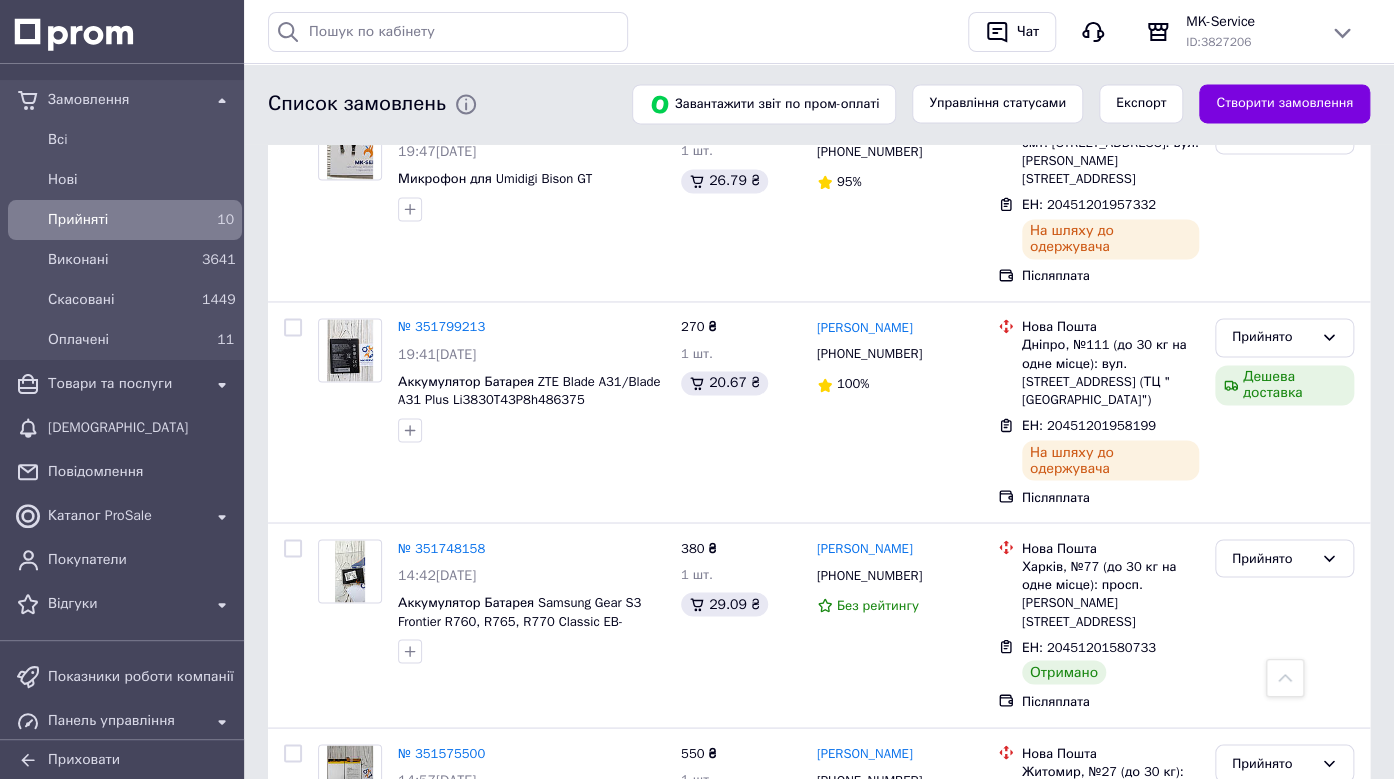 scroll, scrollTop: 1300, scrollLeft: 0, axis: vertical 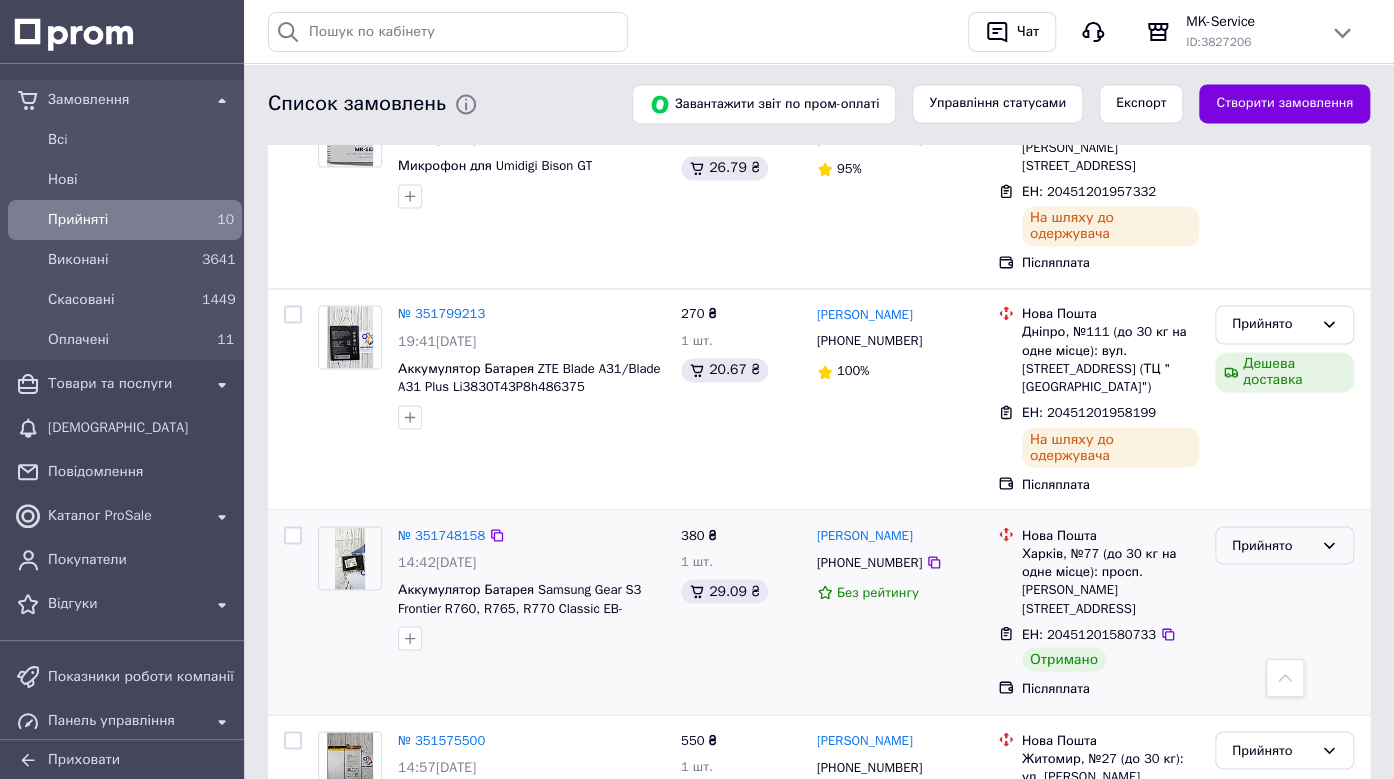 click on "Прийнято" at bounding box center [1272, 545] 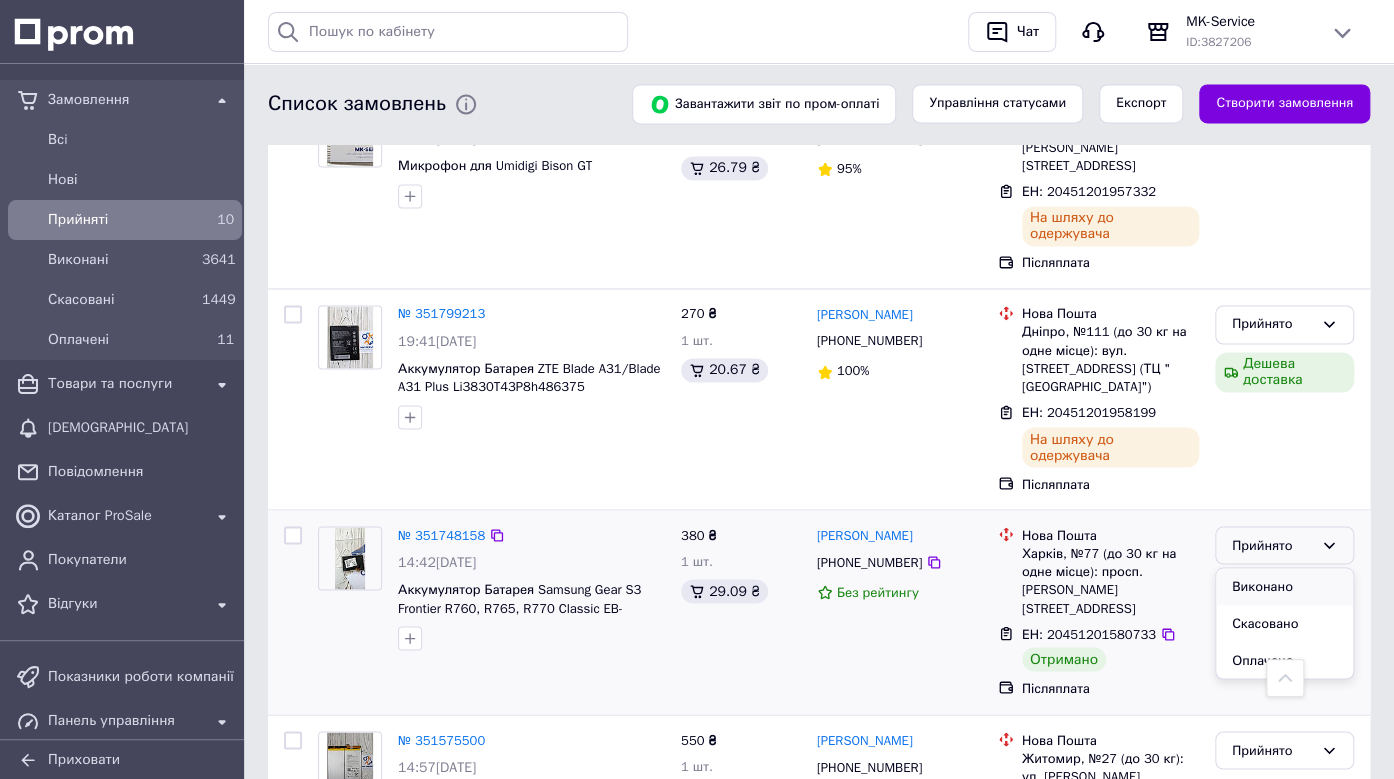 click on "Виконано" at bounding box center (1284, 586) 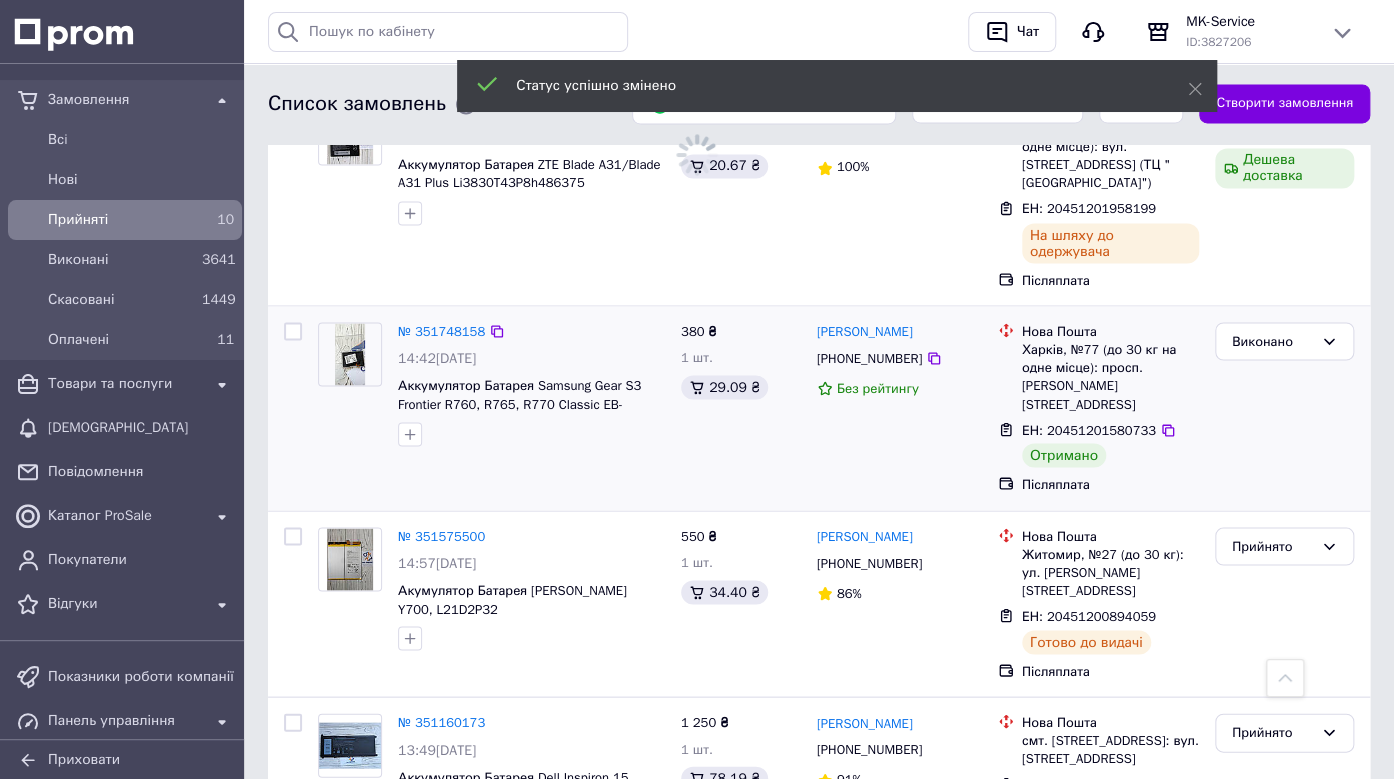 scroll, scrollTop: 1505, scrollLeft: 0, axis: vertical 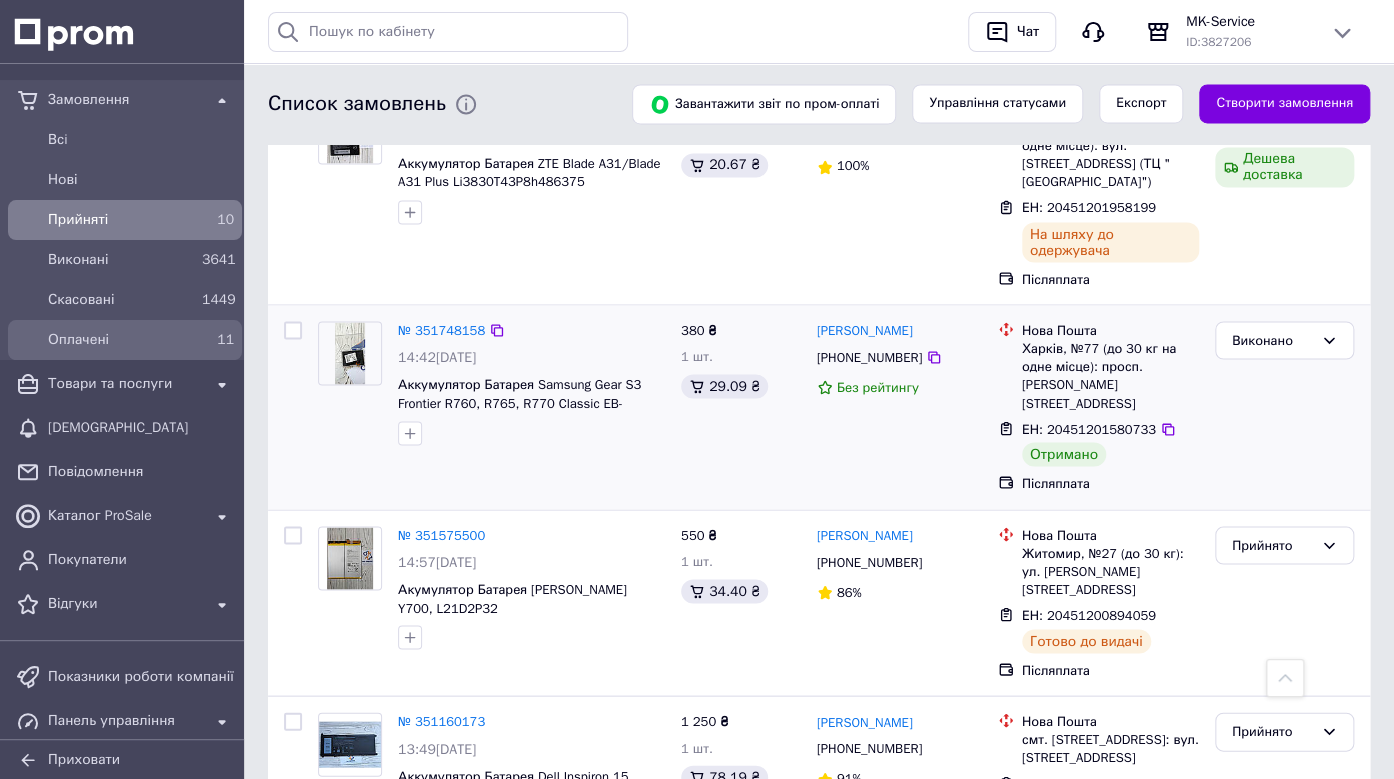 click on "Оплачені" at bounding box center (121, 340) 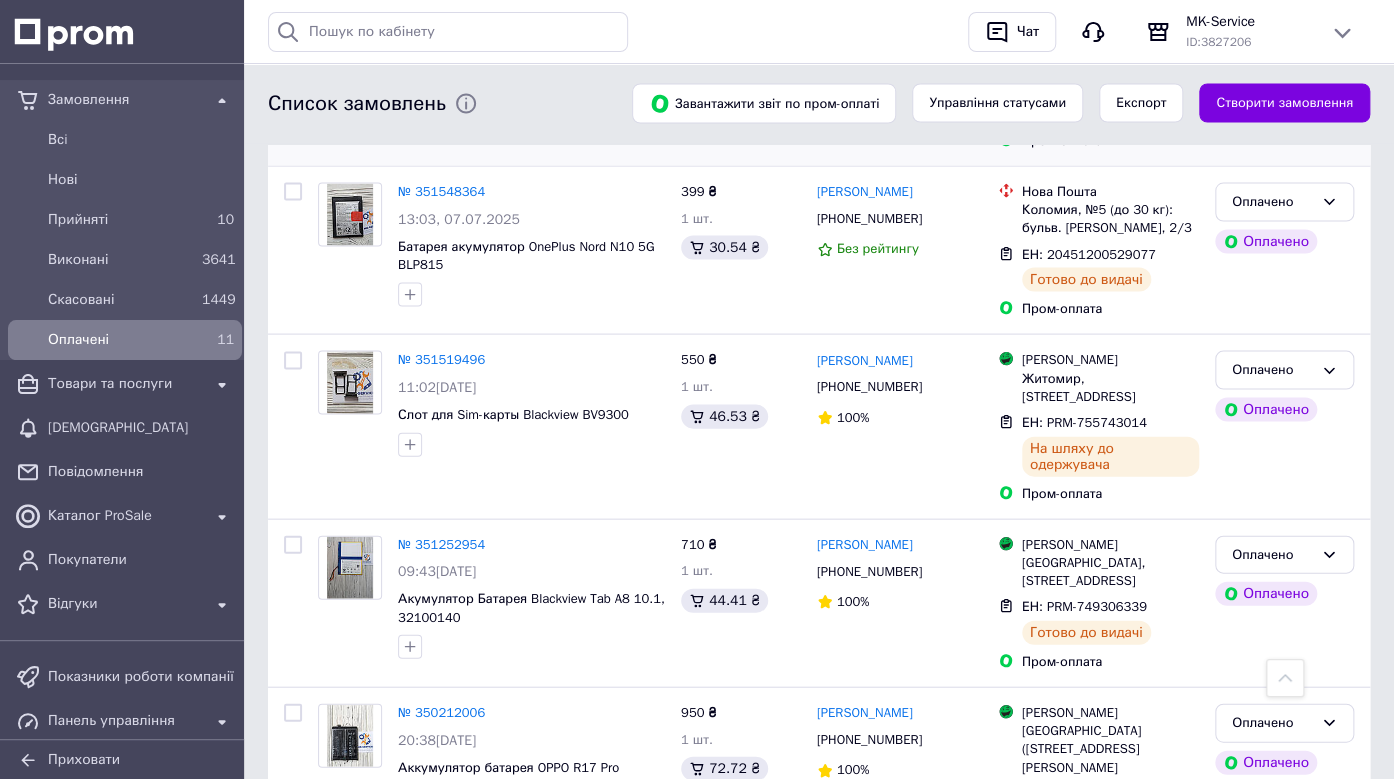 scroll, scrollTop: 1777, scrollLeft: 0, axis: vertical 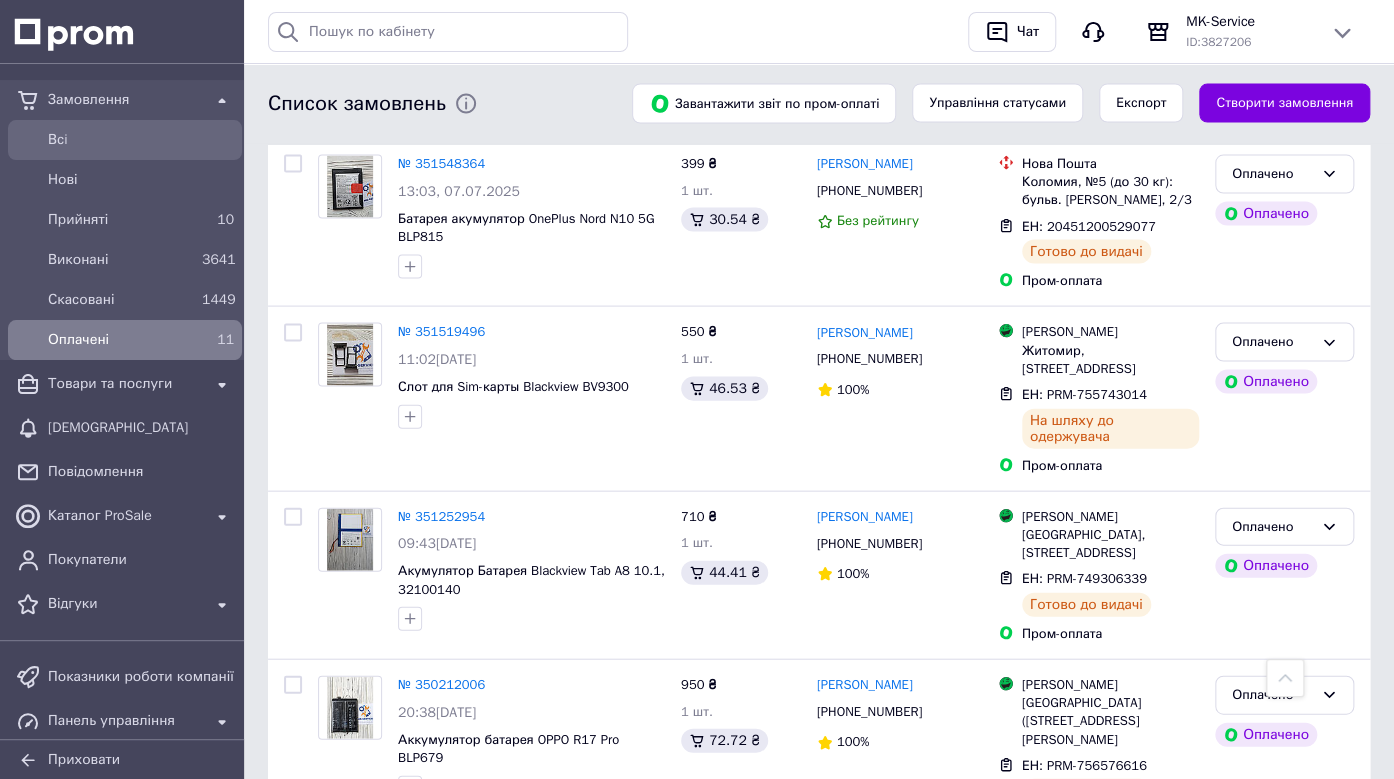 click on "Всi" at bounding box center [141, 140] 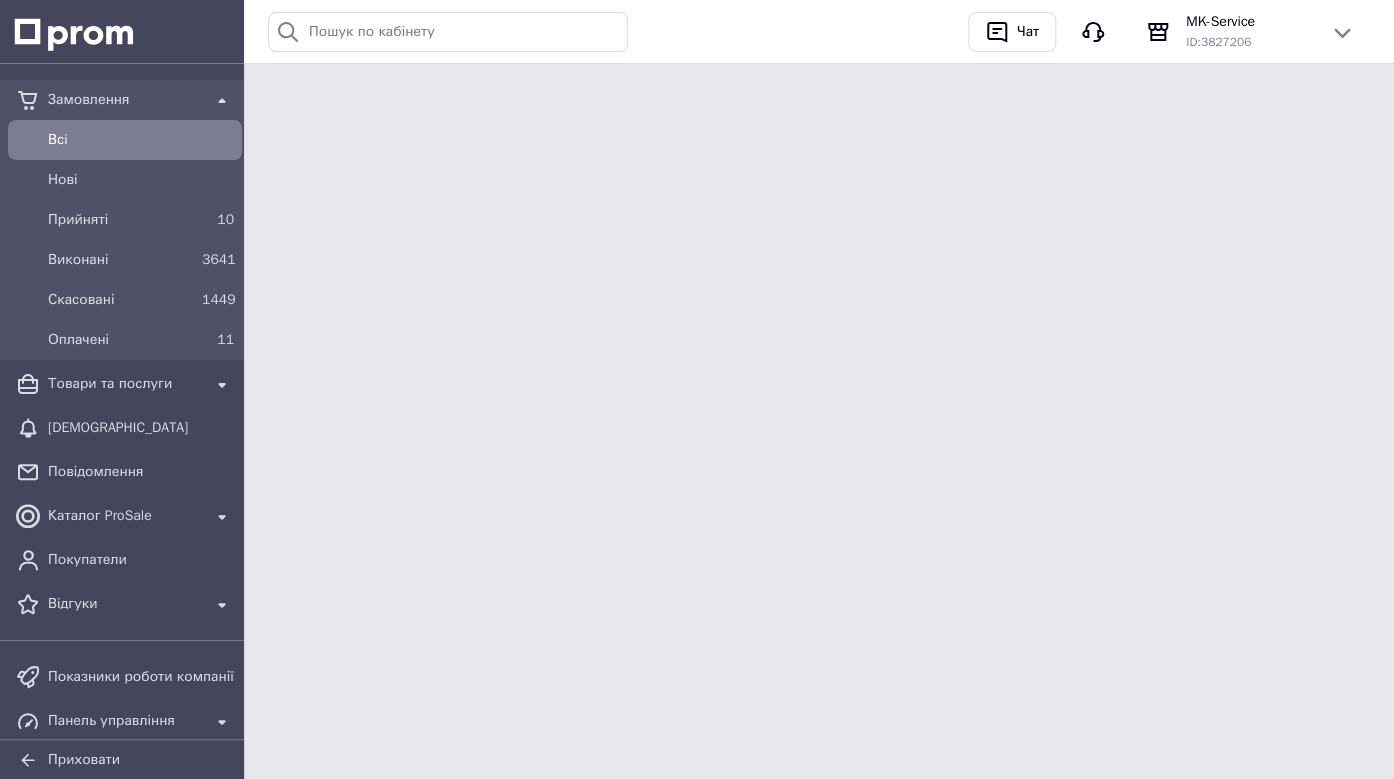 scroll, scrollTop: 0, scrollLeft: 0, axis: both 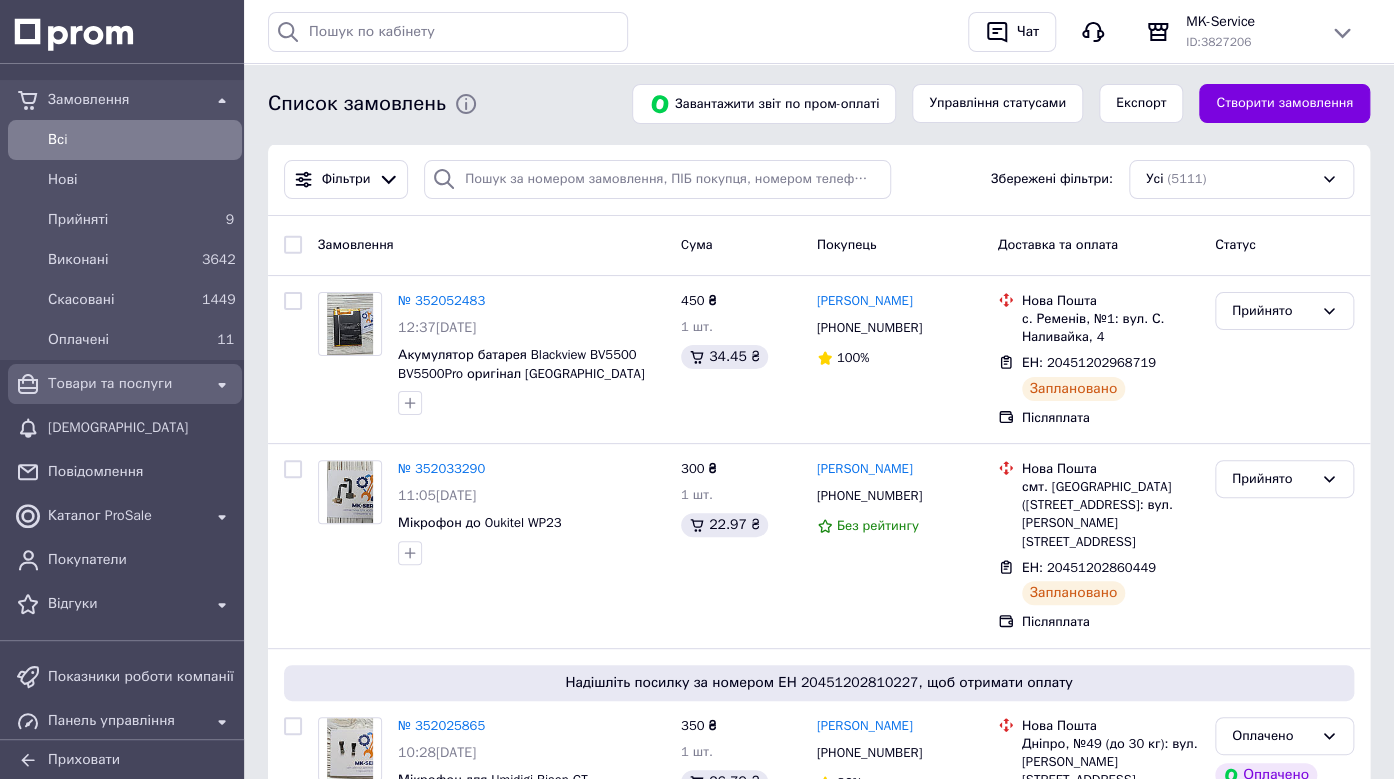 click on "Товари та послуги" at bounding box center [125, 384] 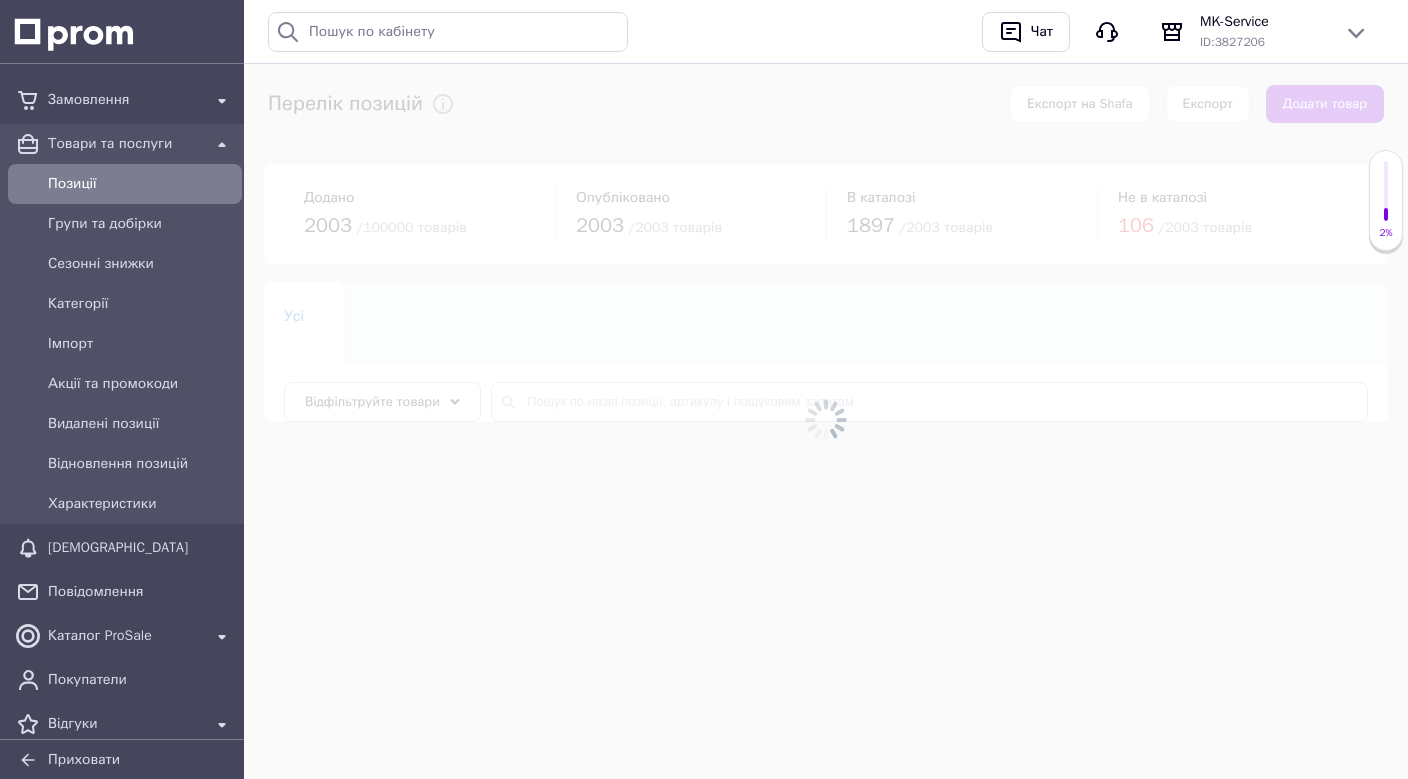 click at bounding box center [826, 419] 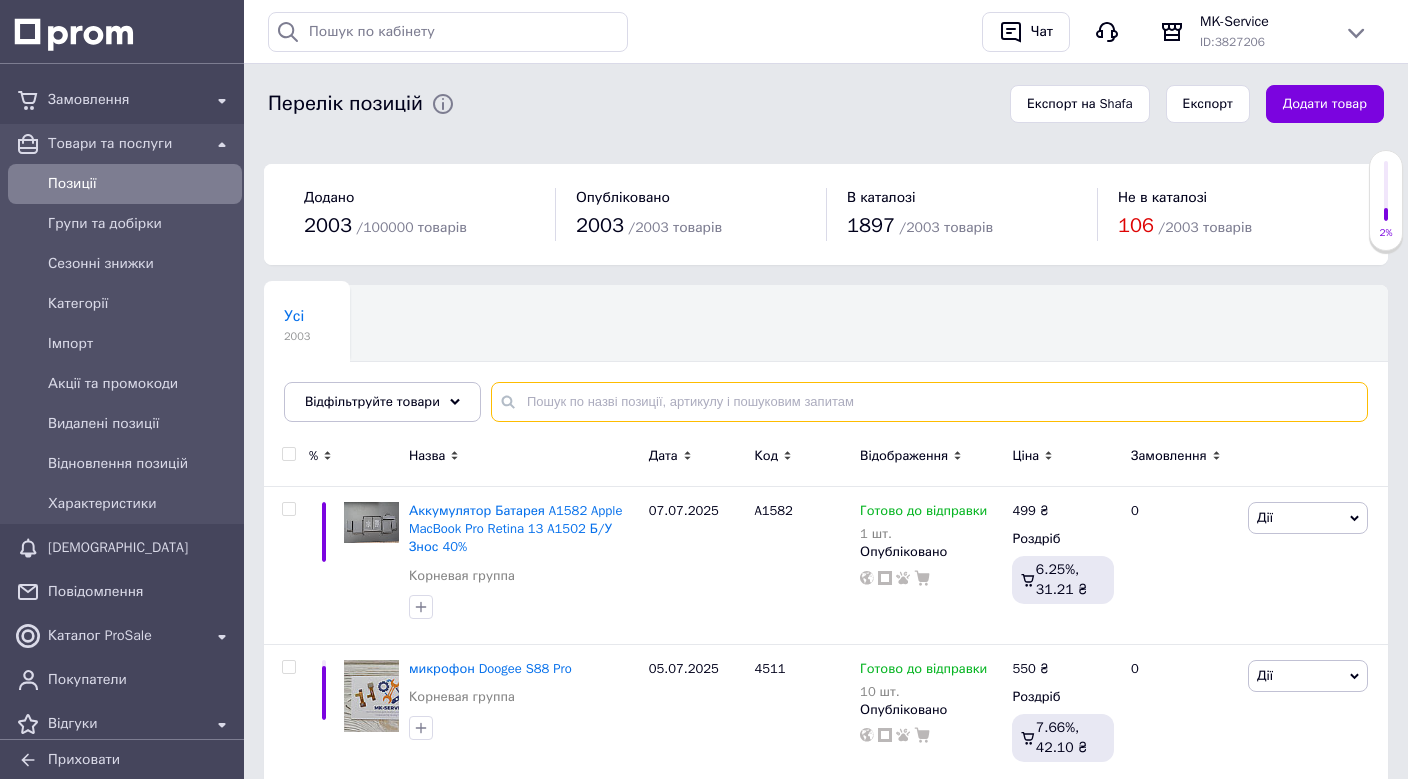 click at bounding box center (929, 402) 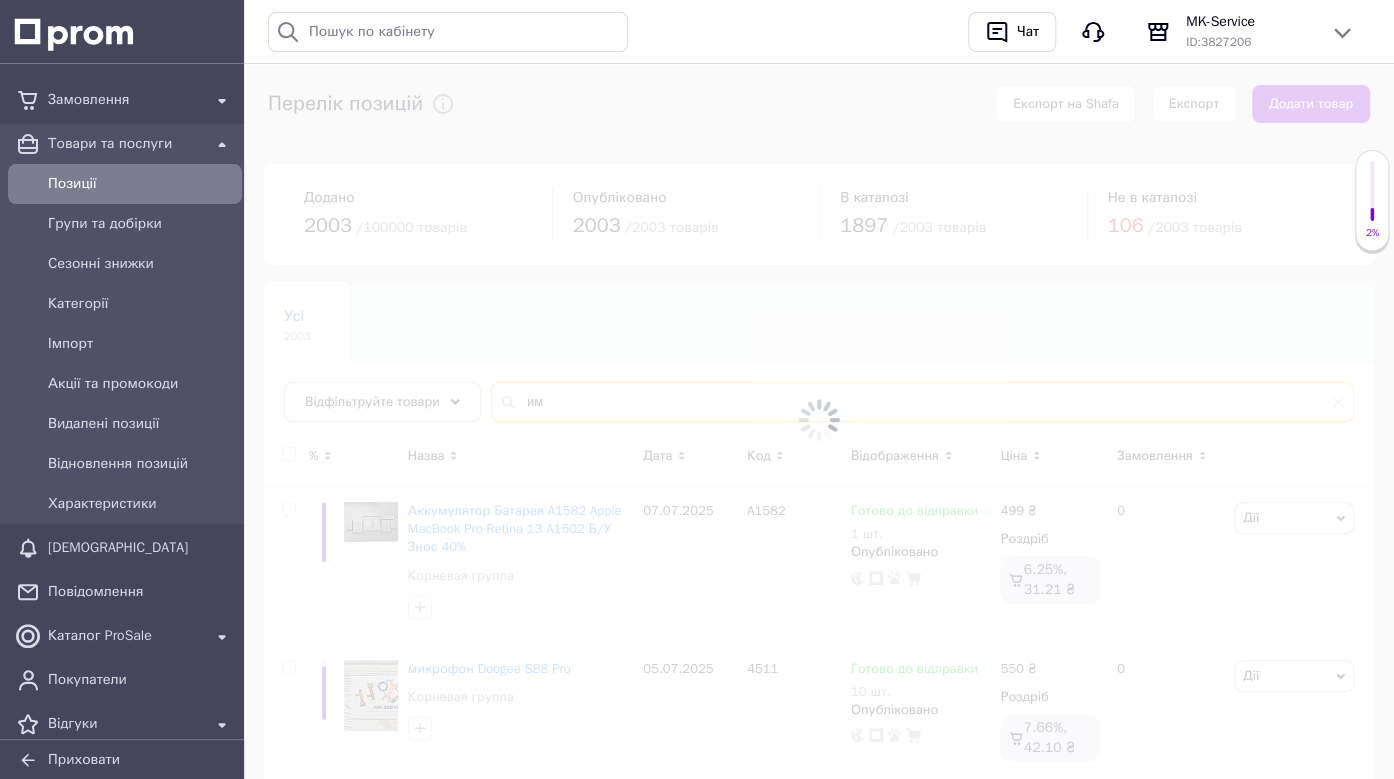 type on "и" 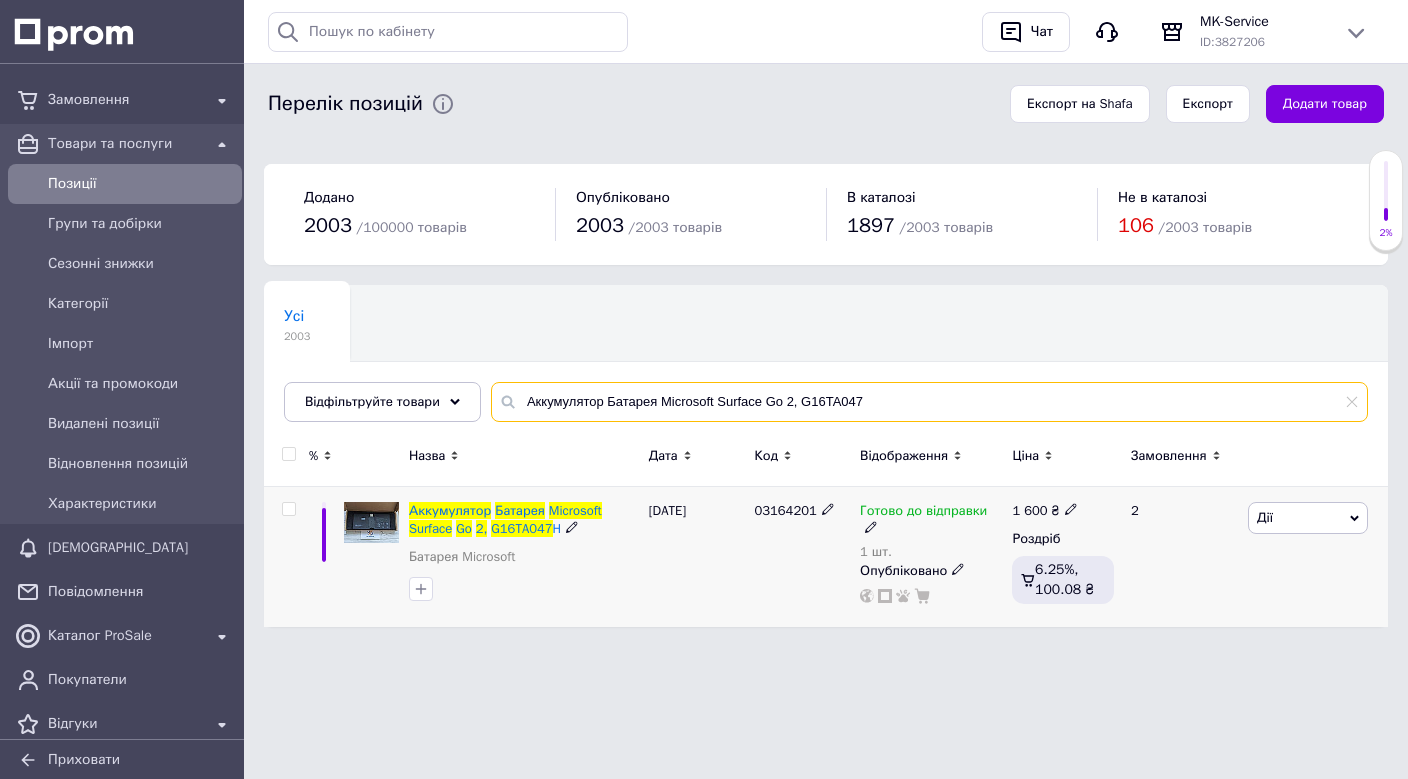 type on "Аккумулятор Батарея Microsoft Surface Go 2, G16TA047" 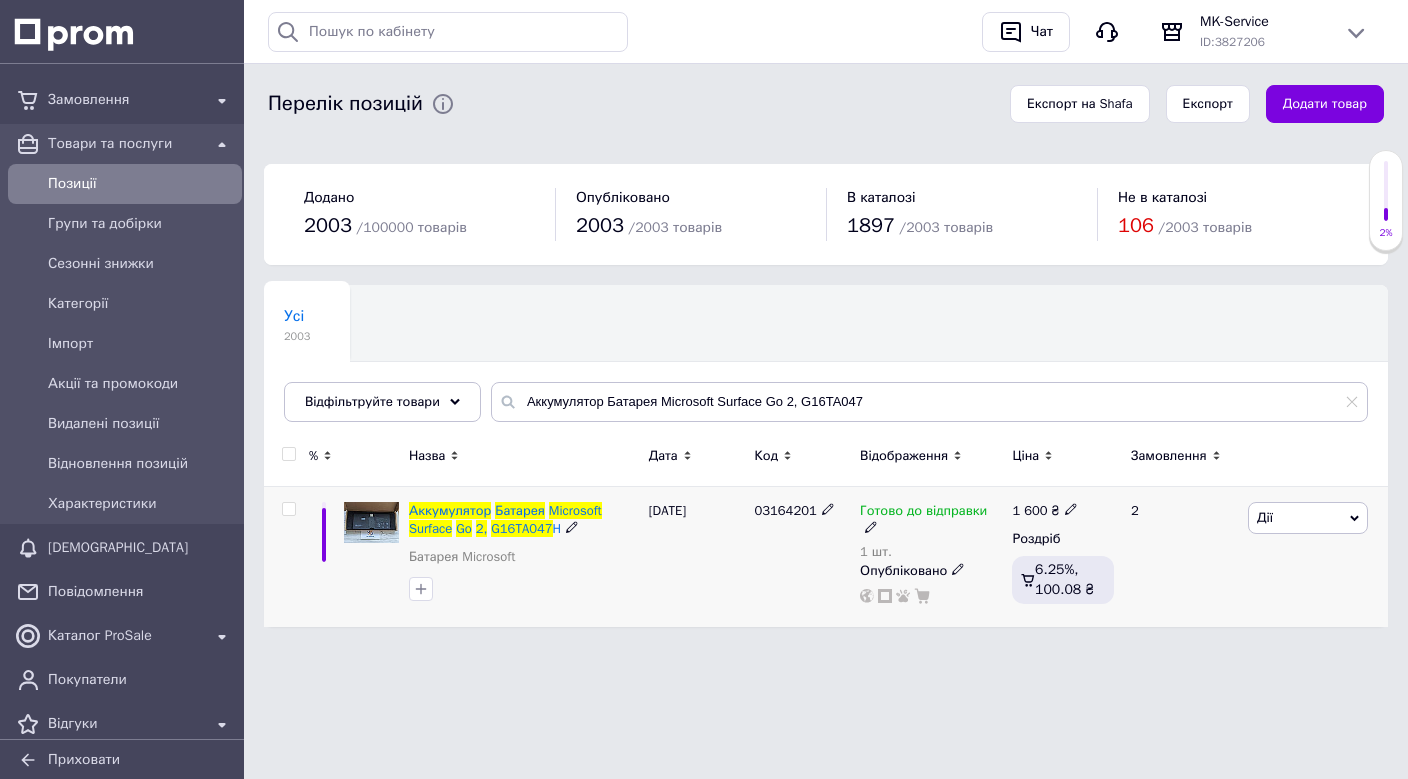 click 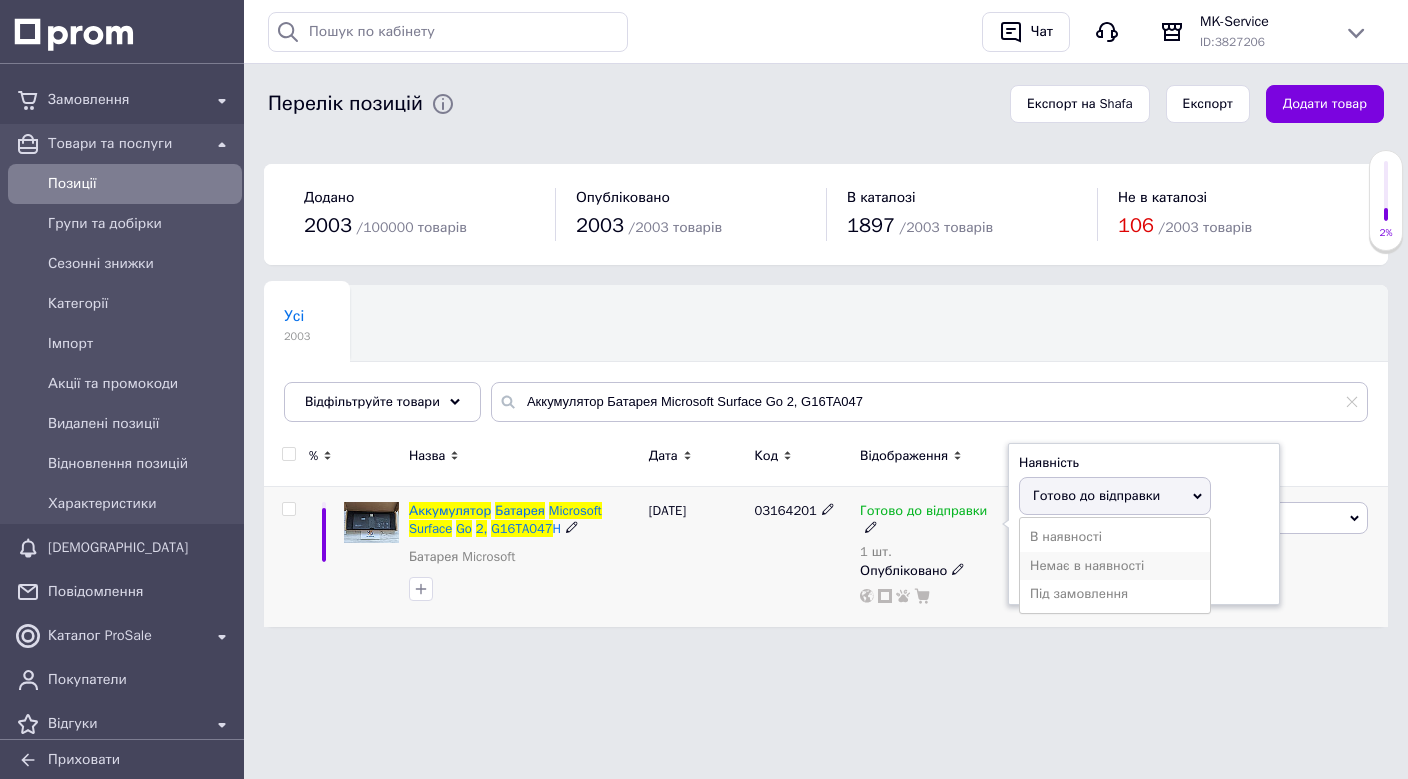 click on "Немає в наявності" at bounding box center [1115, 566] 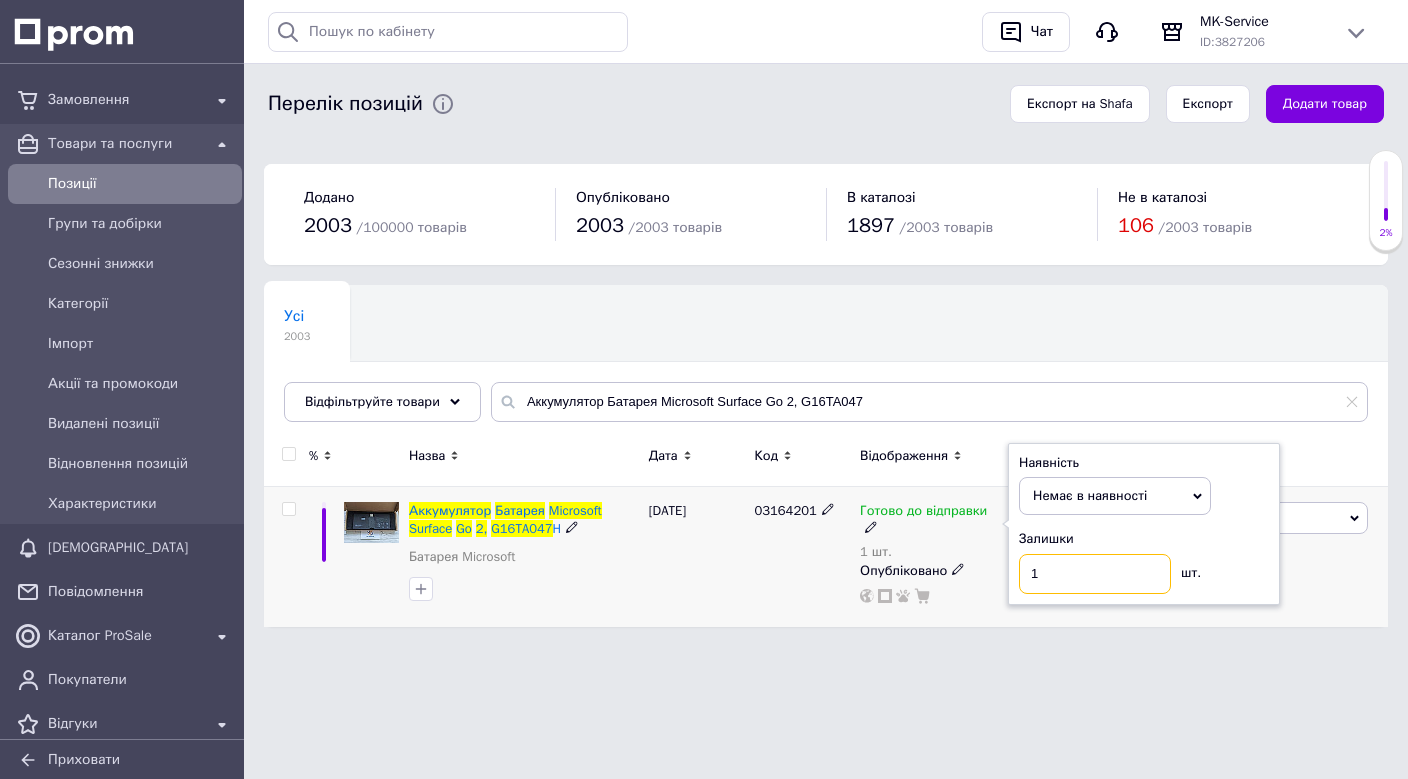 drag, startPoint x: 1087, startPoint y: 569, endPoint x: 1014, endPoint y: 561, distance: 73.43705 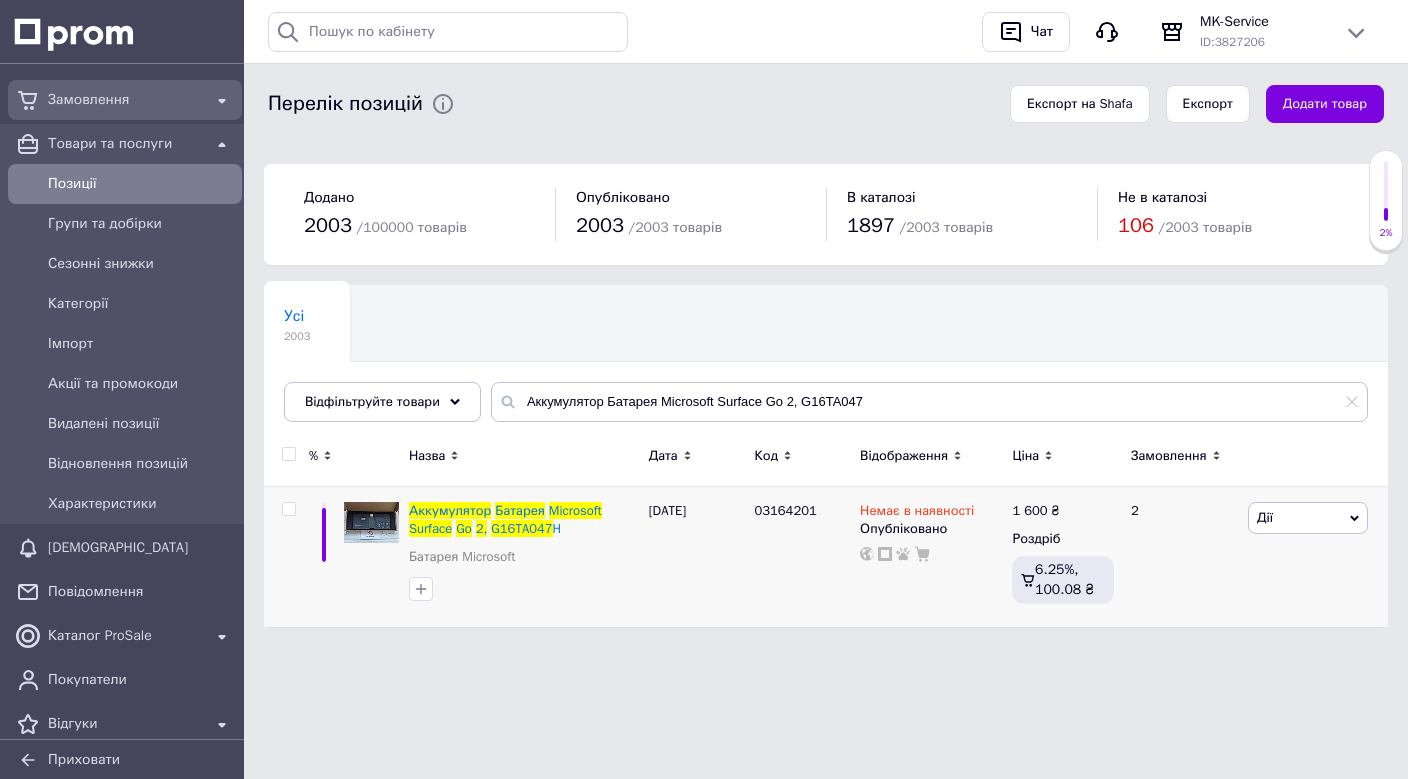 click on "Замовлення" at bounding box center (125, 100) 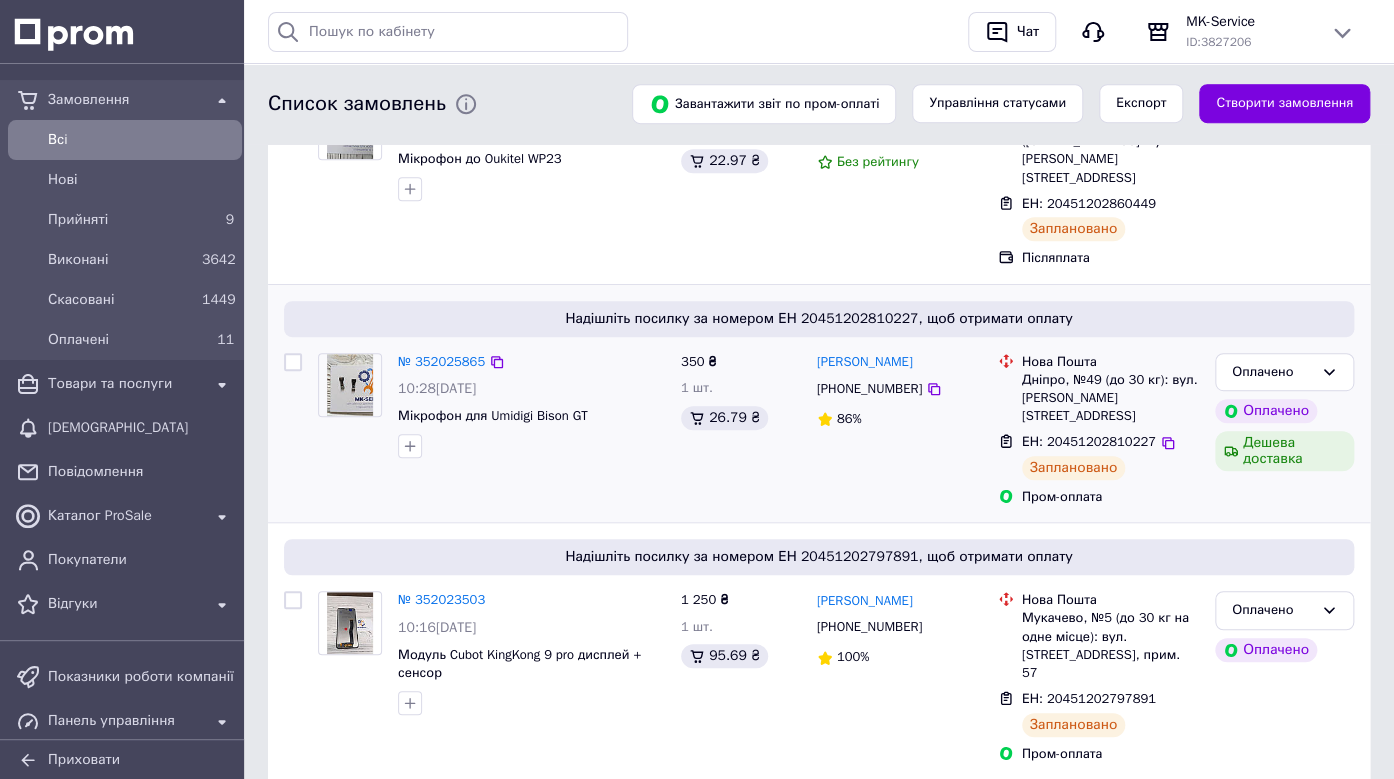scroll, scrollTop: 400, scrollLeft: 0, axis: vertical 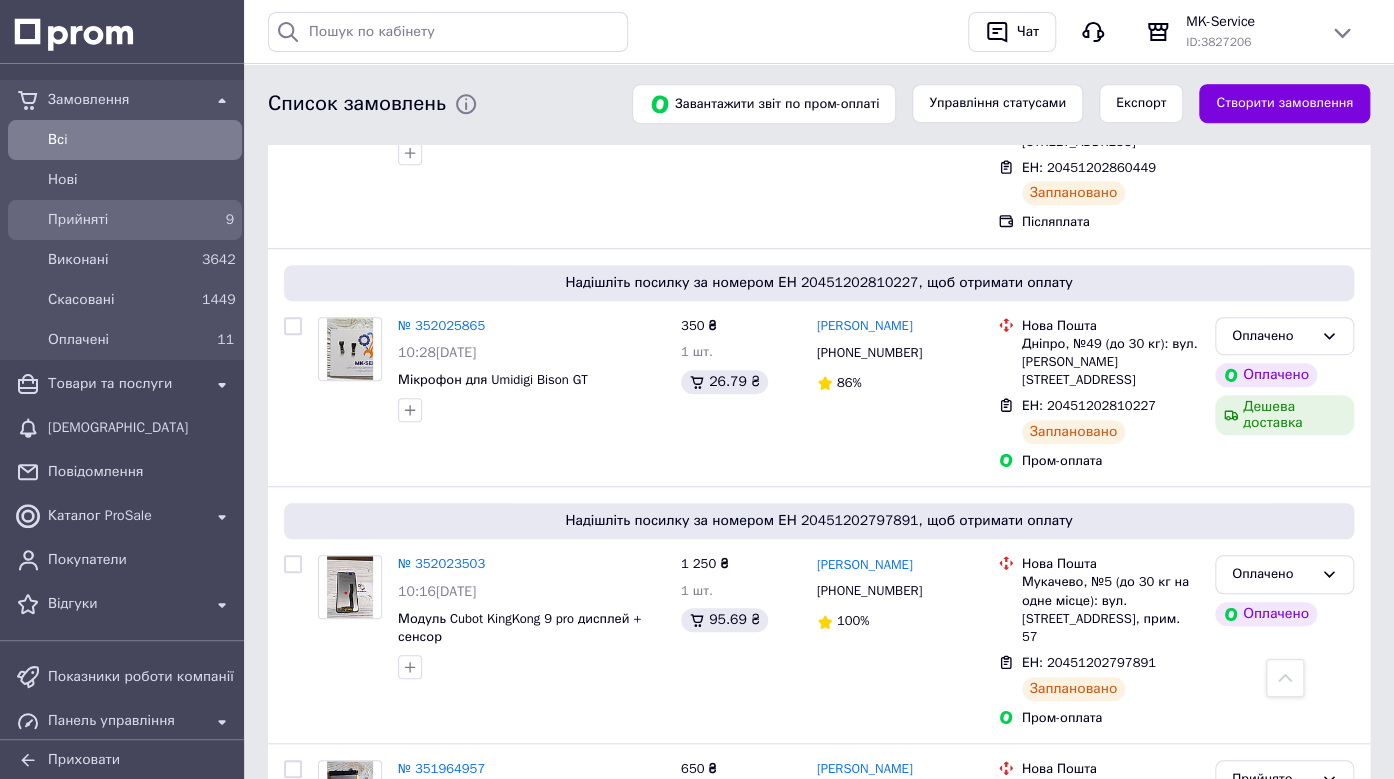 click on "Прийняті" at bounding box center [121, 220] 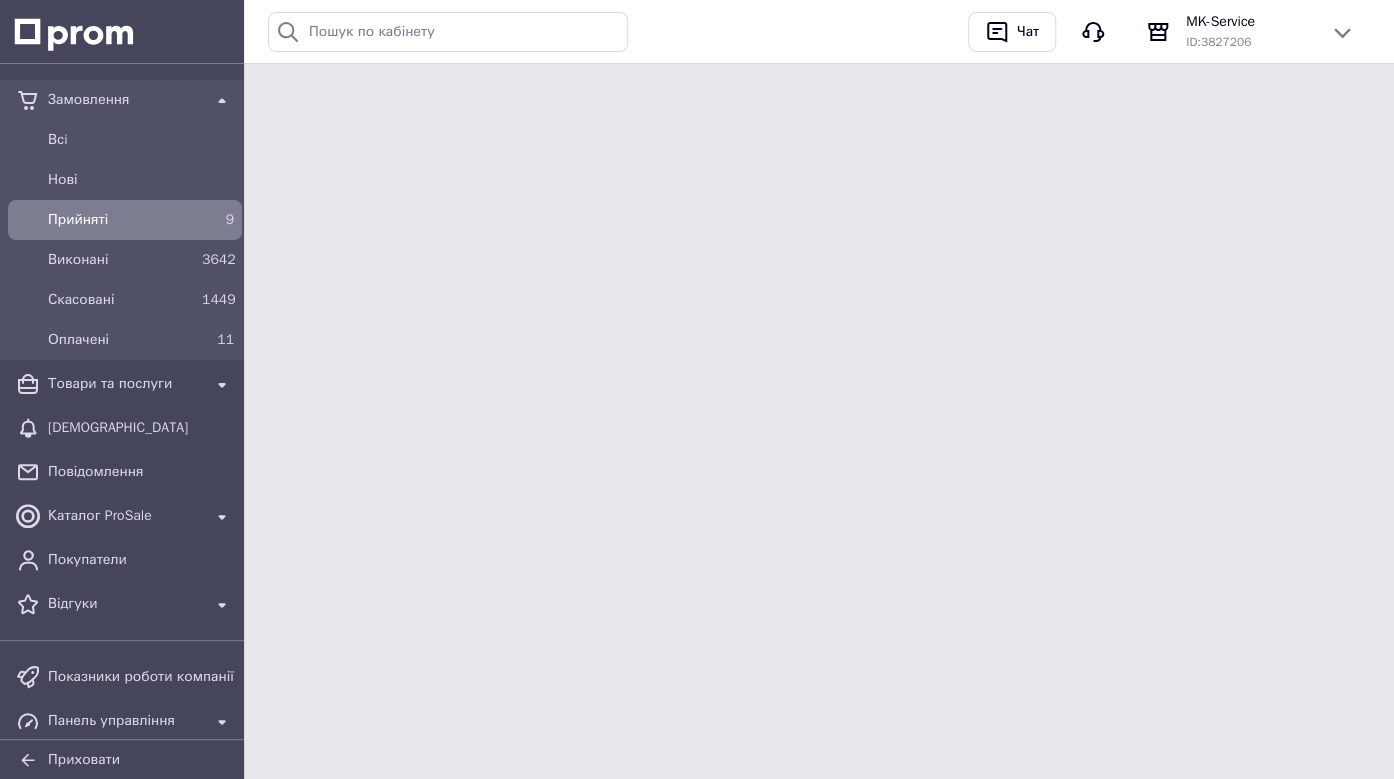 scroll, scrollTop: 0, scrollLeft: 0, axis: both 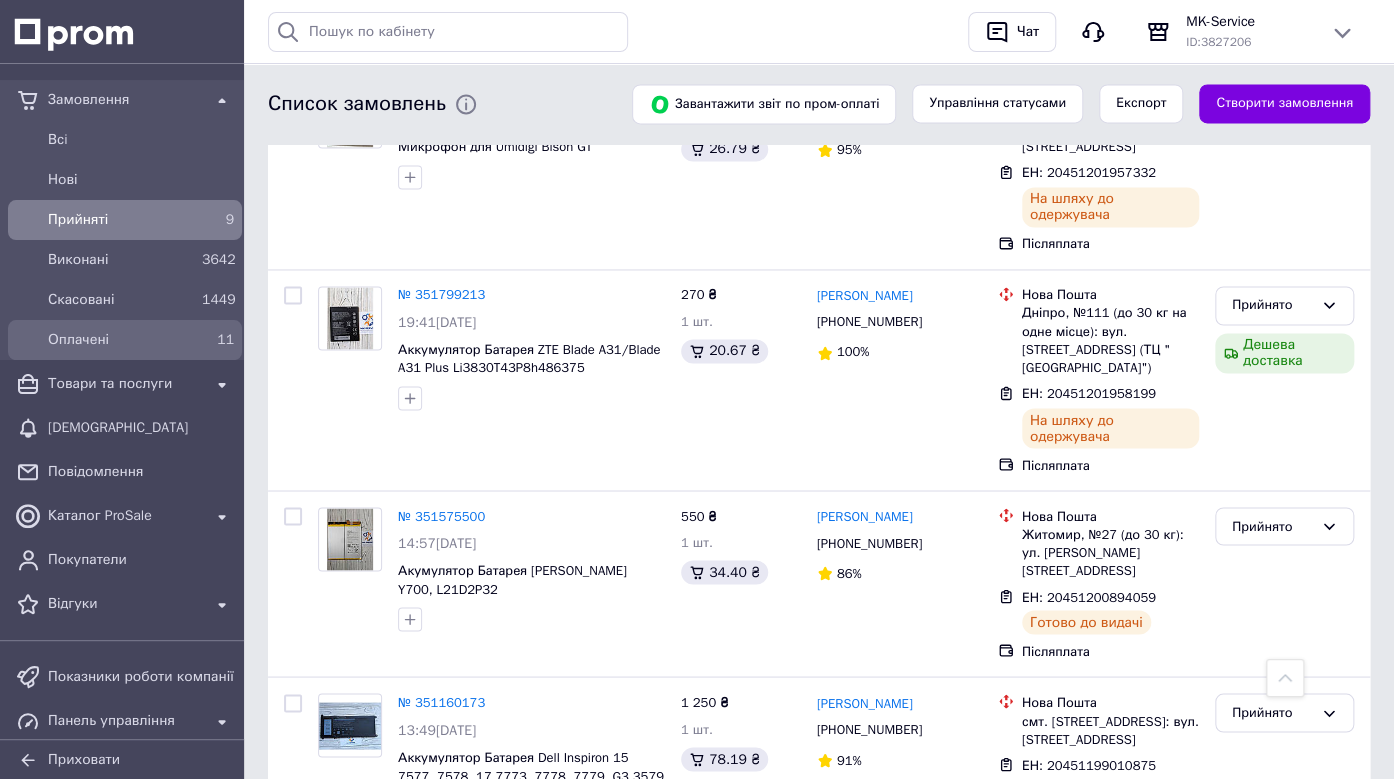 click on "Оплачені" at bounding box center (121, 340) 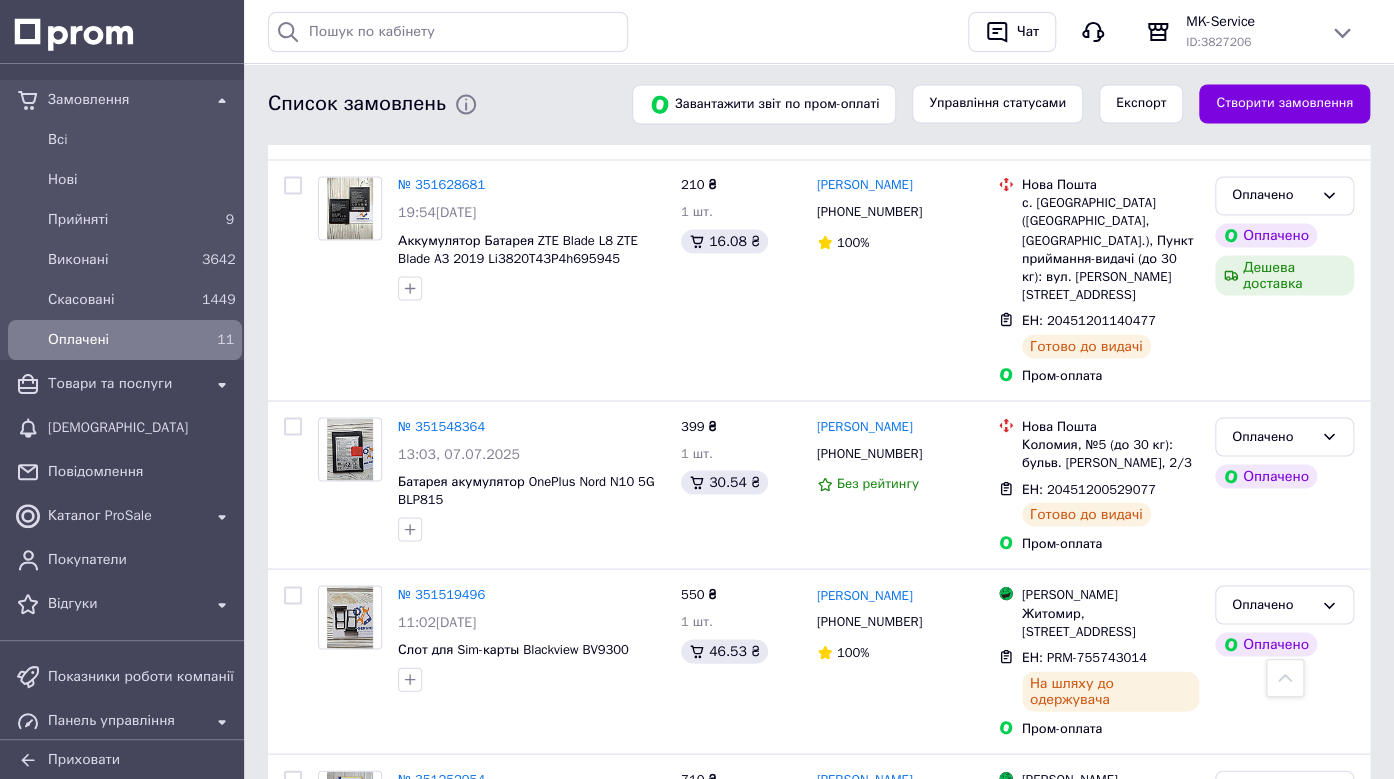 scroll, scrollTop: 1777, scrollLeft: 0, axis: vertical 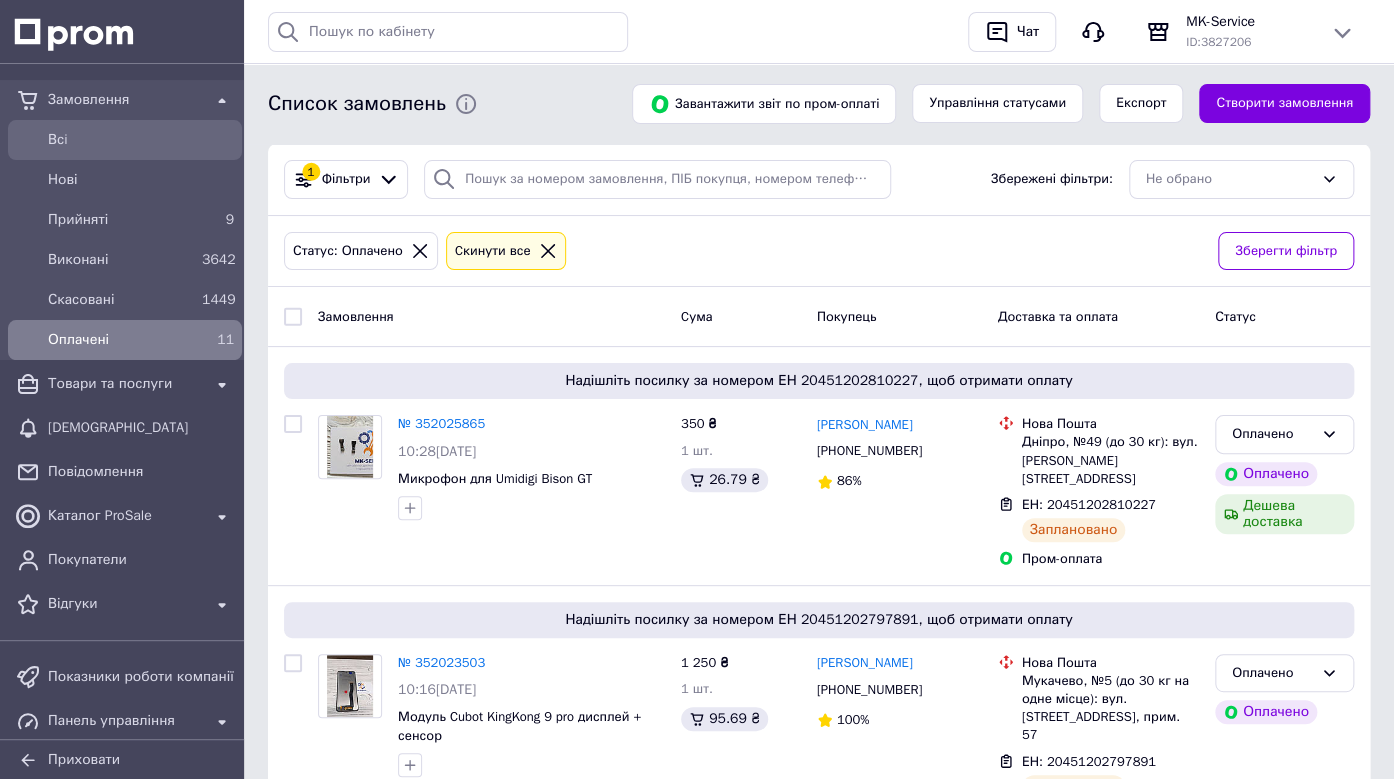 click on "Всi" at bounding box center (141, 140) 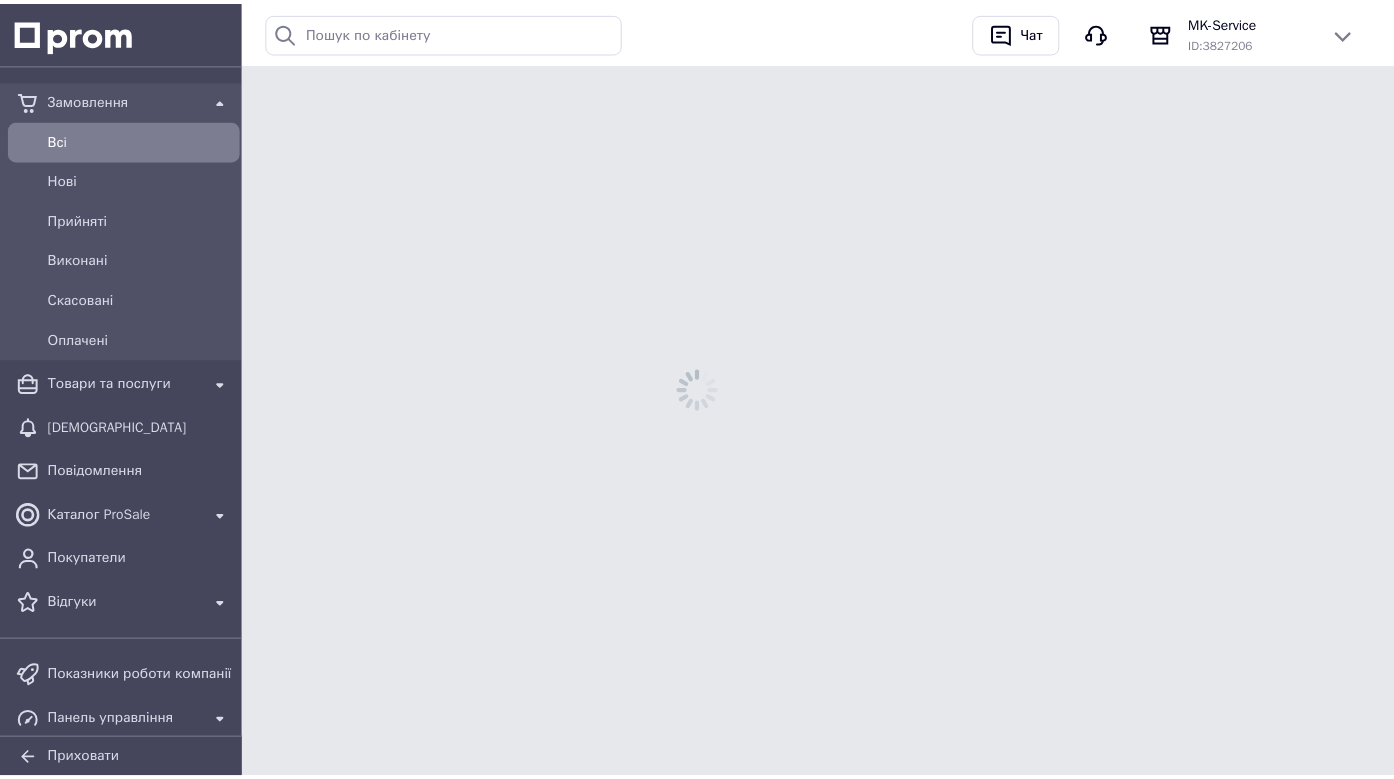 scroll, scrollTop: 0, scrollLeft: 0, axis: both 